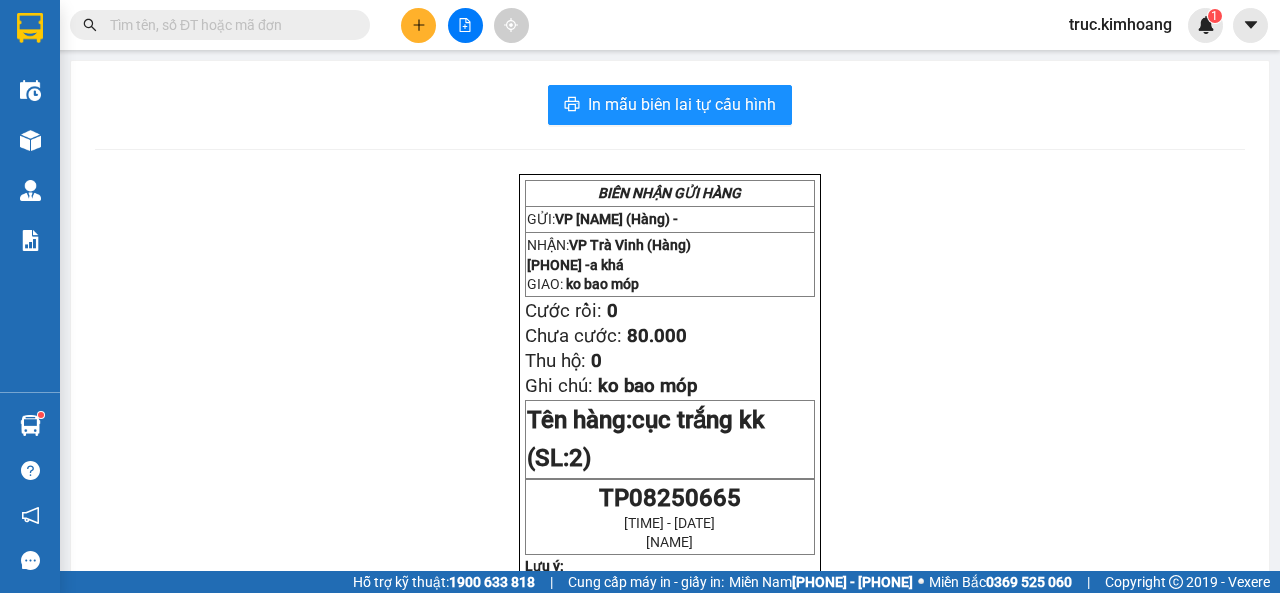 scroll, scrollTop: 0, scrollLeft: 0, axis: both 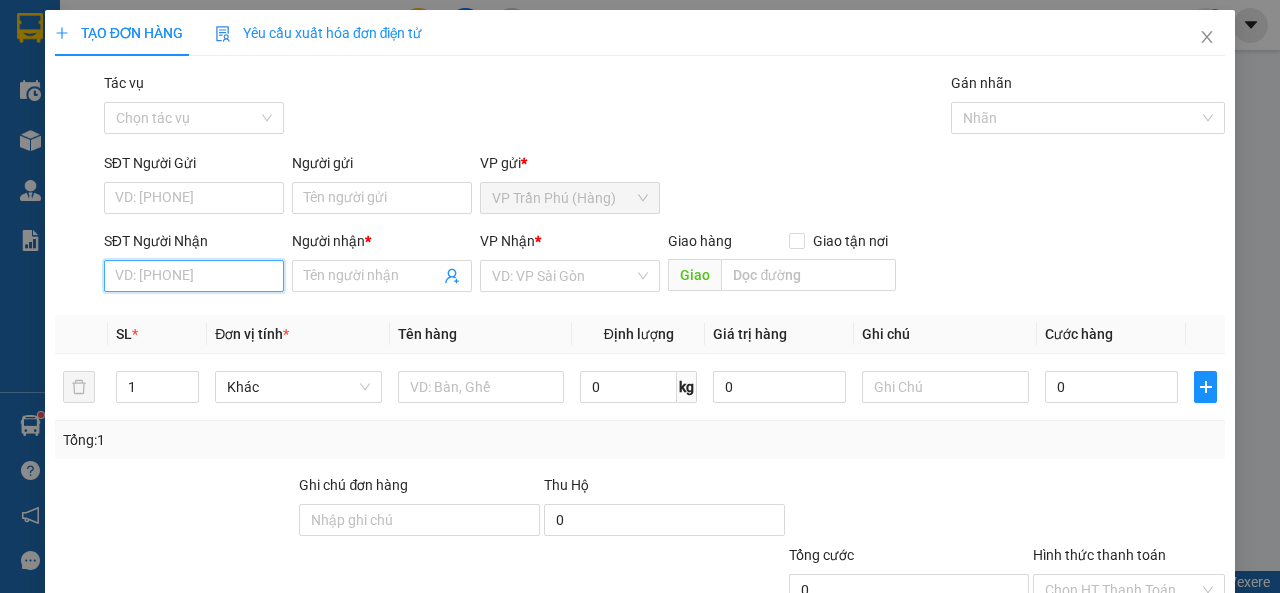 click on "SĐT Người Nhận" at bounding box center (194, 276) 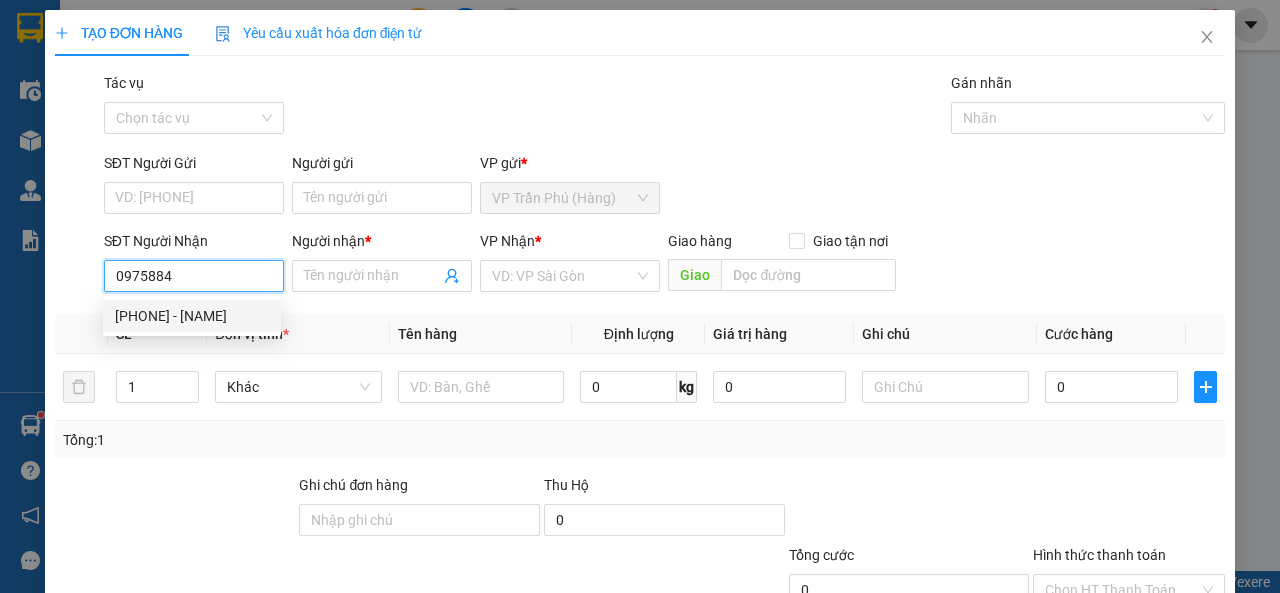 click on "0975884701 - MUM" at bounding box center (192, 316) 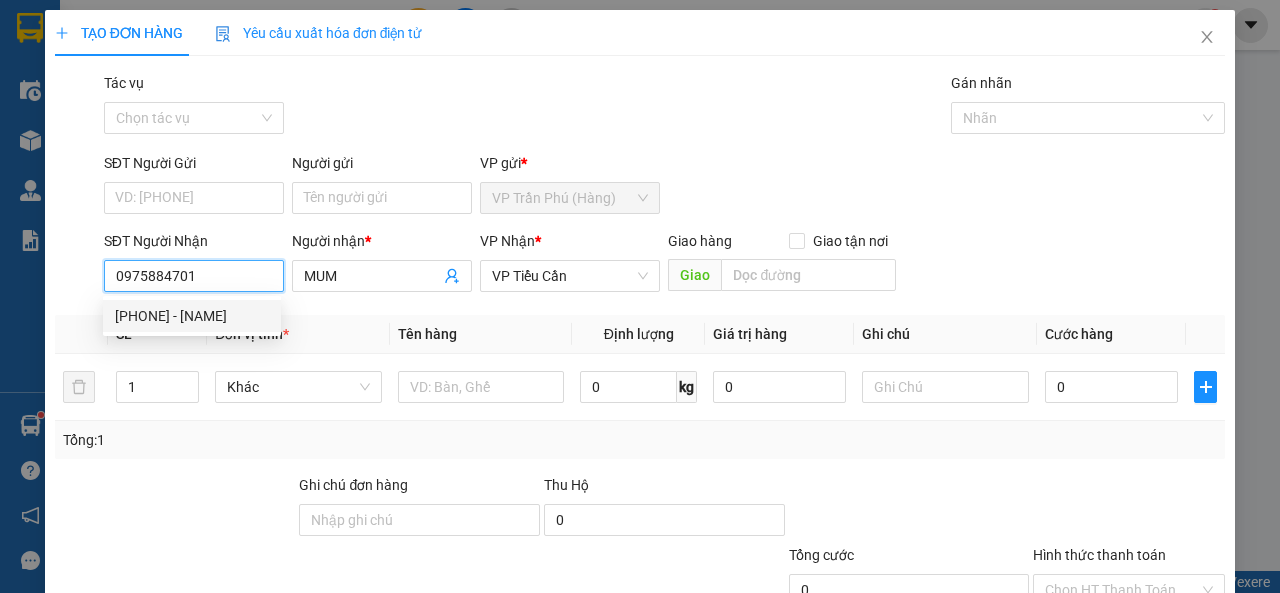 type on "40.000" 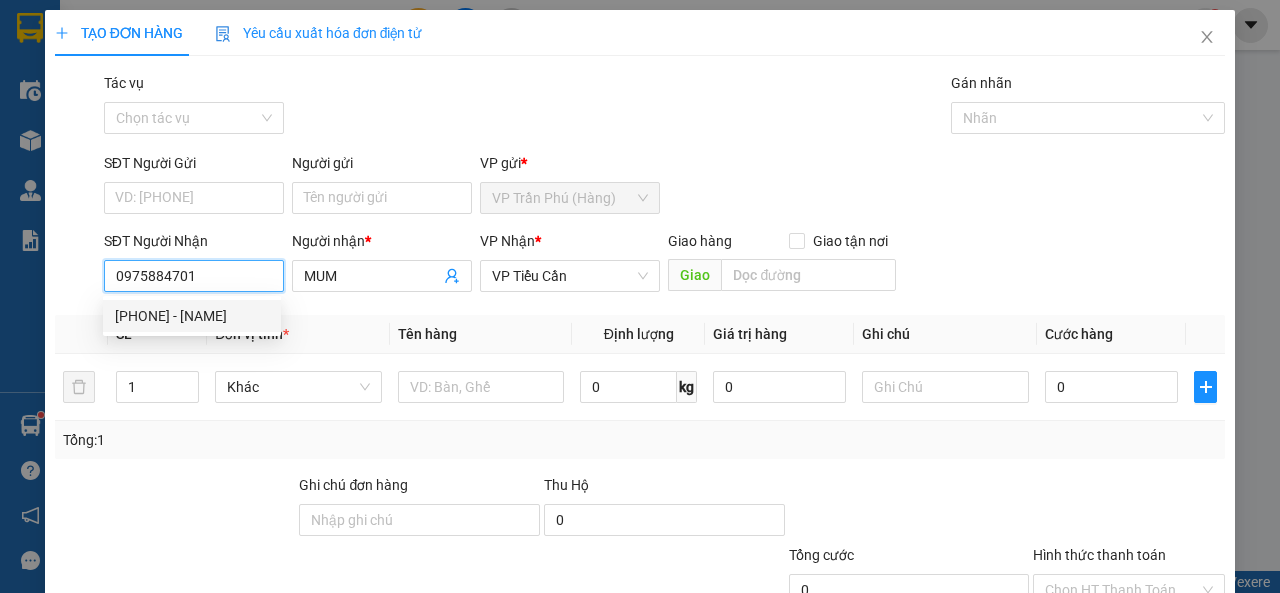 type on "40.000" 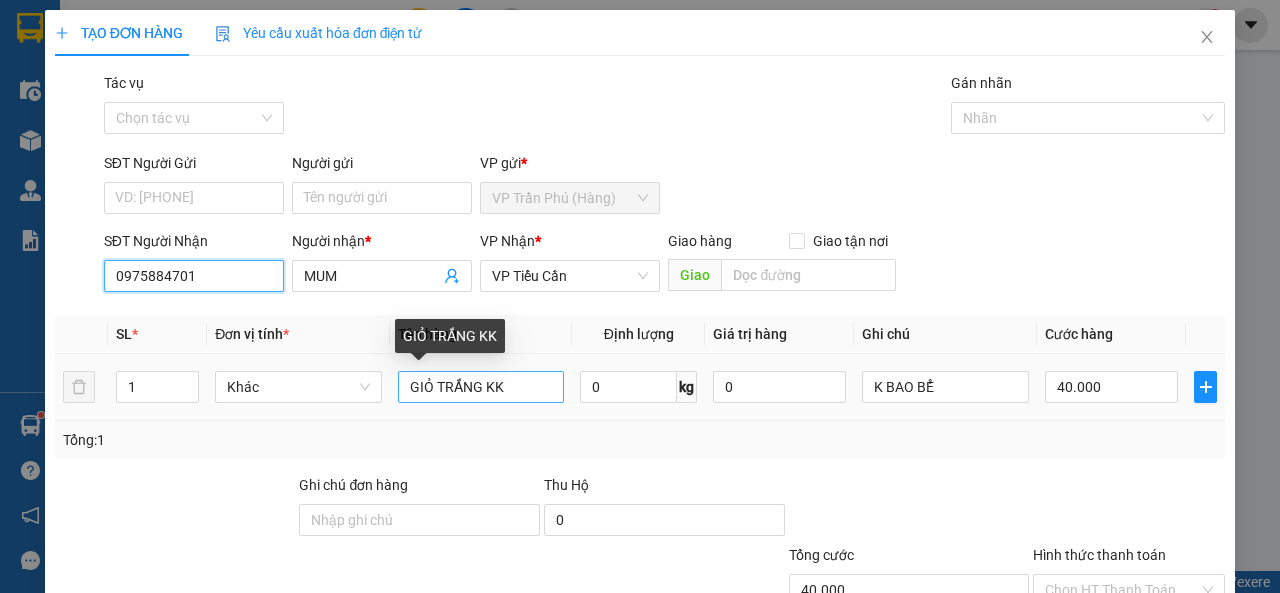 type on "0975884701" 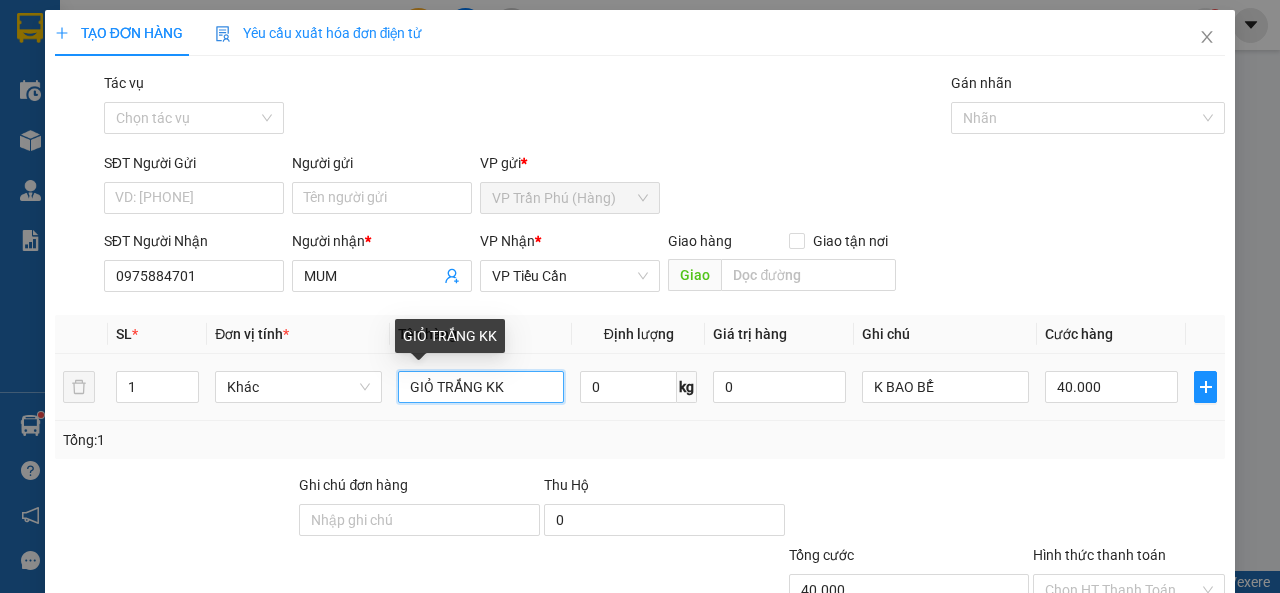 click on "GIỎ TRẮNG KK" at bounding box center [481, 387] 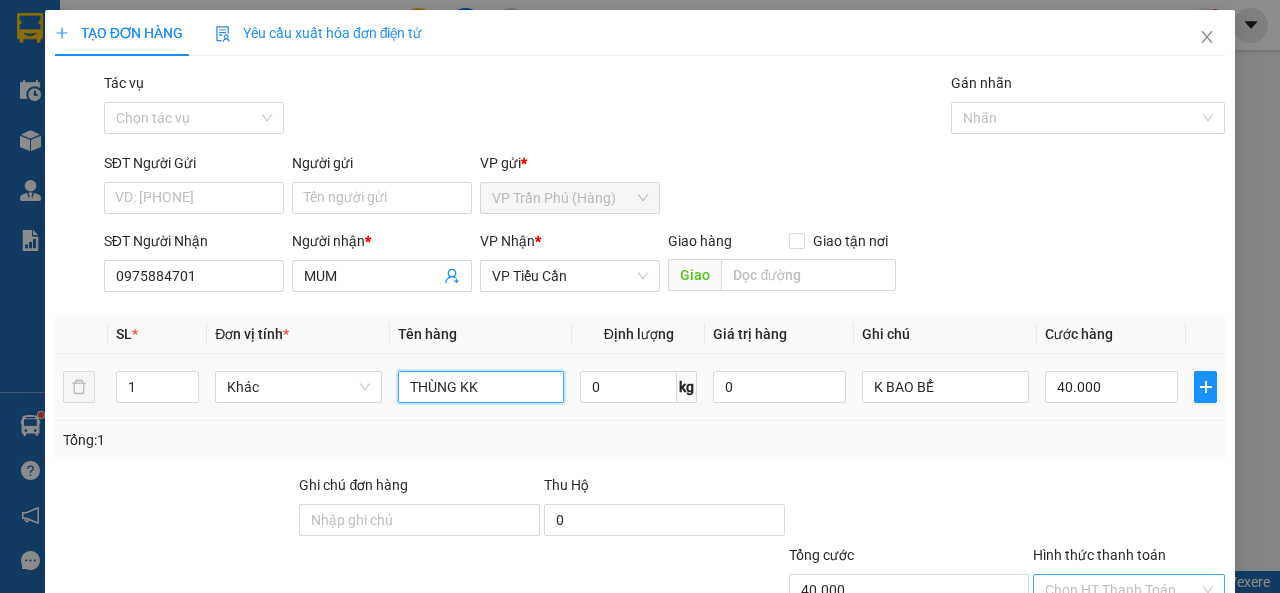 scroll, scrollTop: 147, scrollLeft: 0, axis: vertical 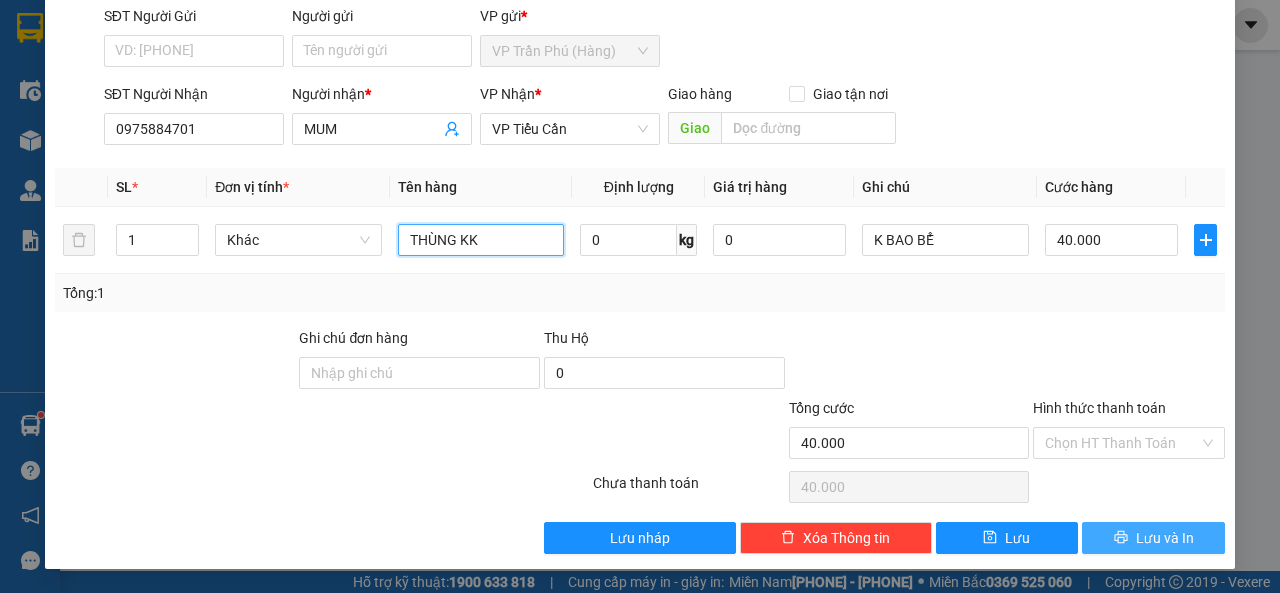 type on "THÙNG KK" 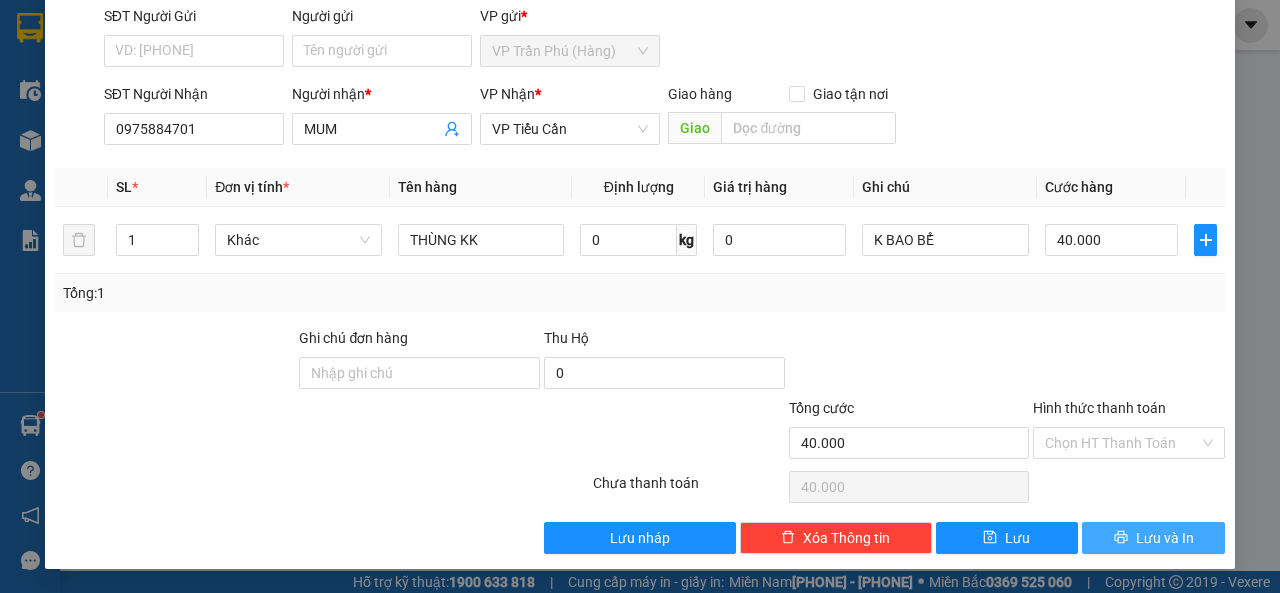 click on "Lưu và In" at bounding box center (1153, 538) 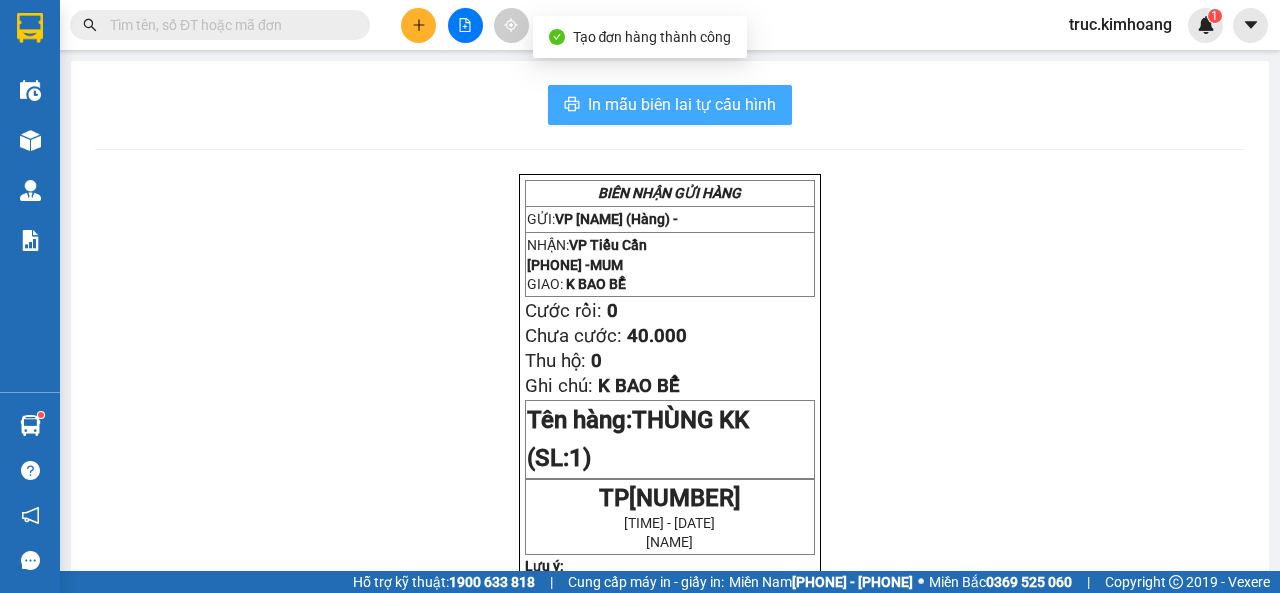 click on "In mẫu biên lai tự cấu hình" at bounding box center [682, 104] 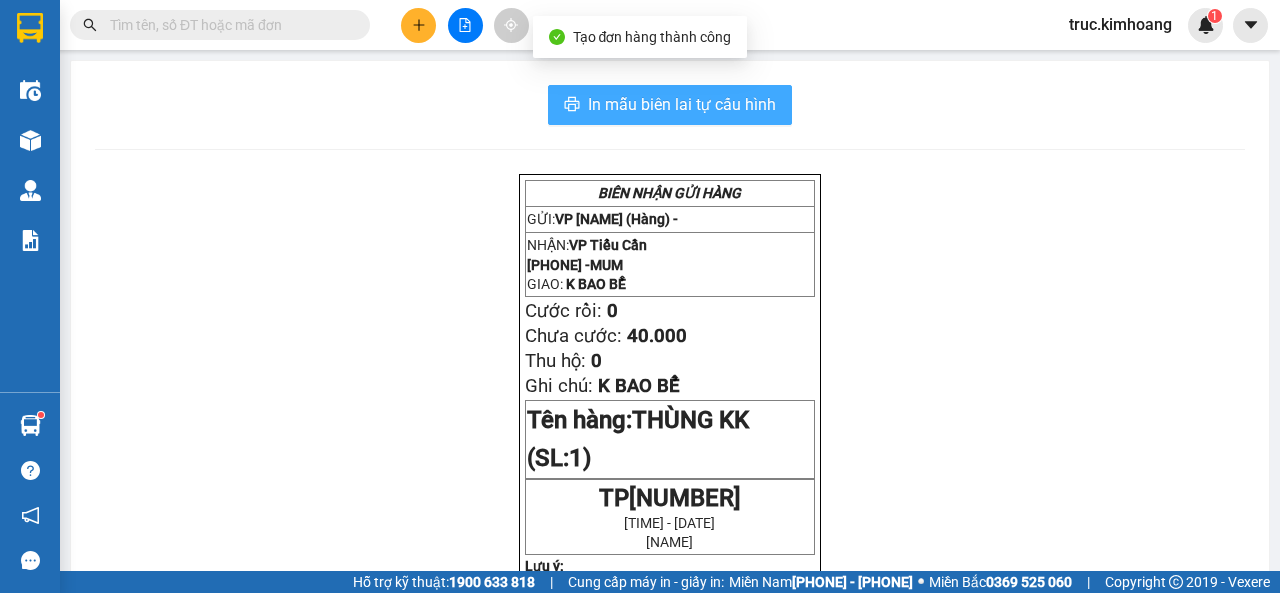 scroll, scrollTop: 0, scrollLeft: 0, axis: both 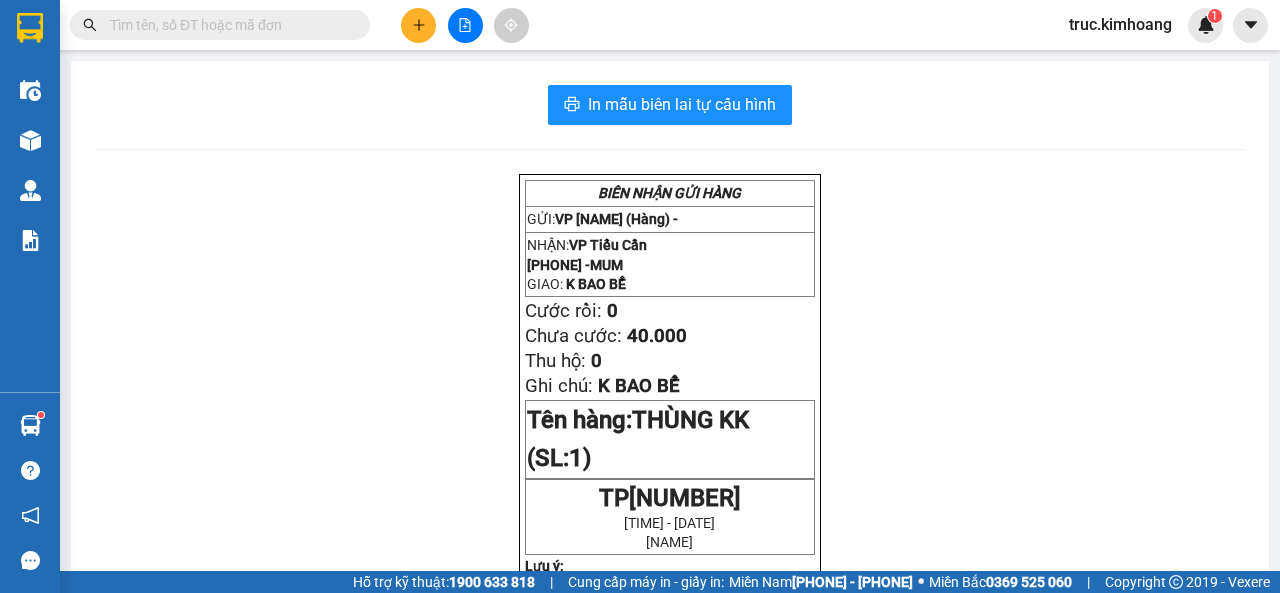 click at bounding box center [418, 25] 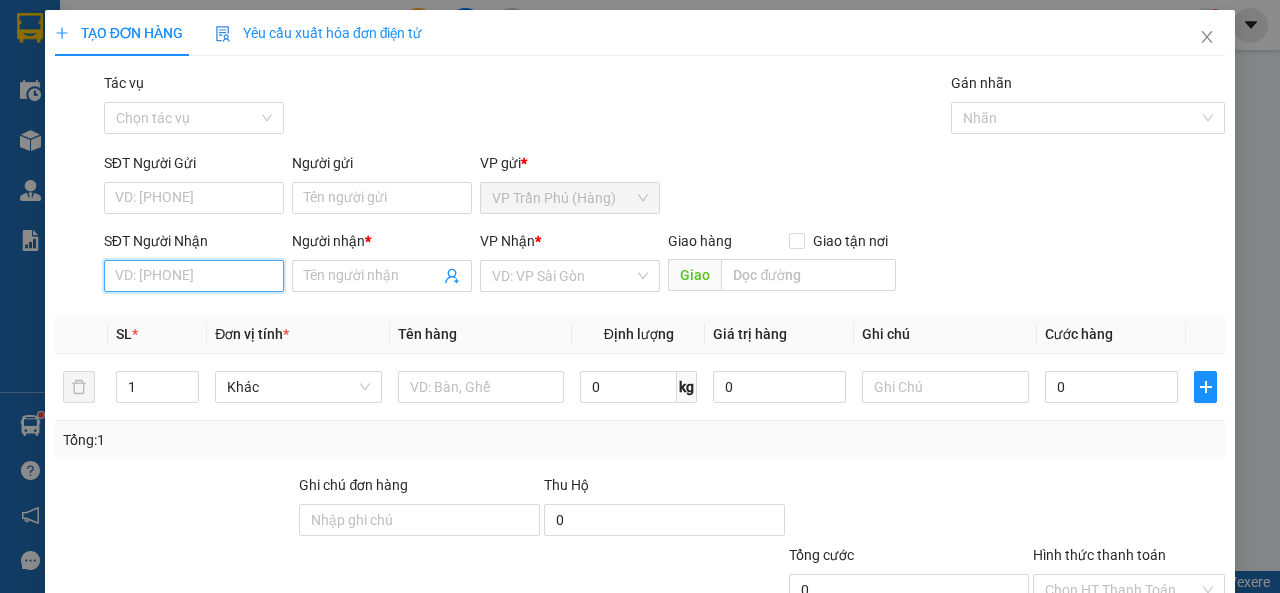 click on "SĐT Người Nhận" at bounding box center [194, 276] 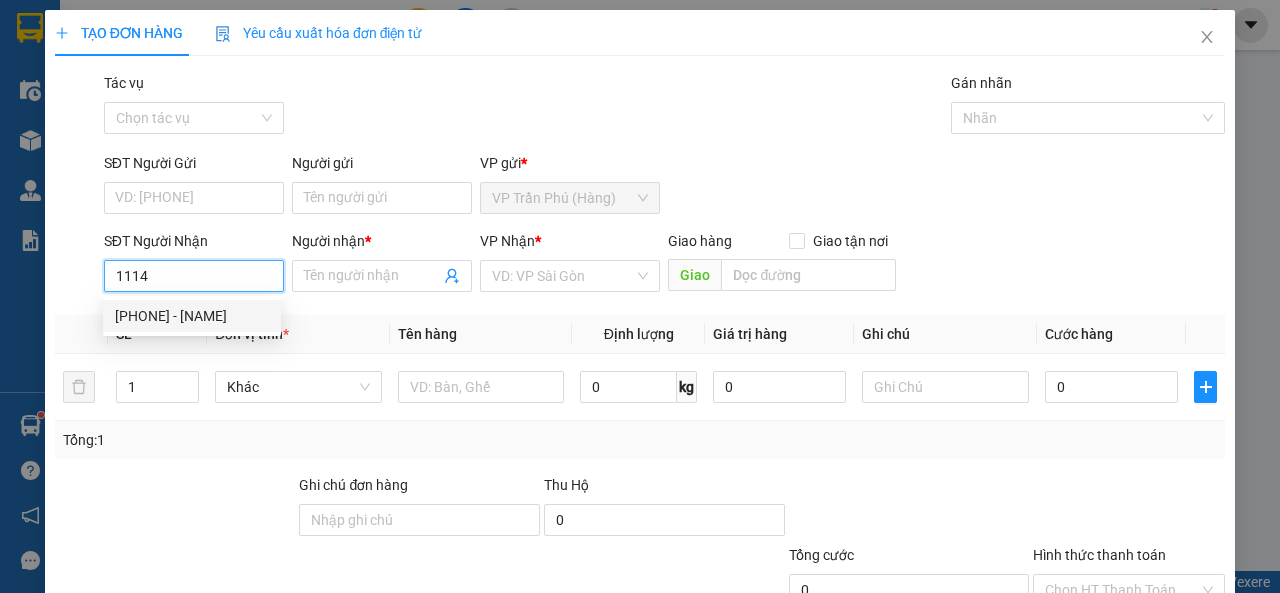 click on "0968371114 - MỸ XUYÊN" at bounding box center (192, 316) 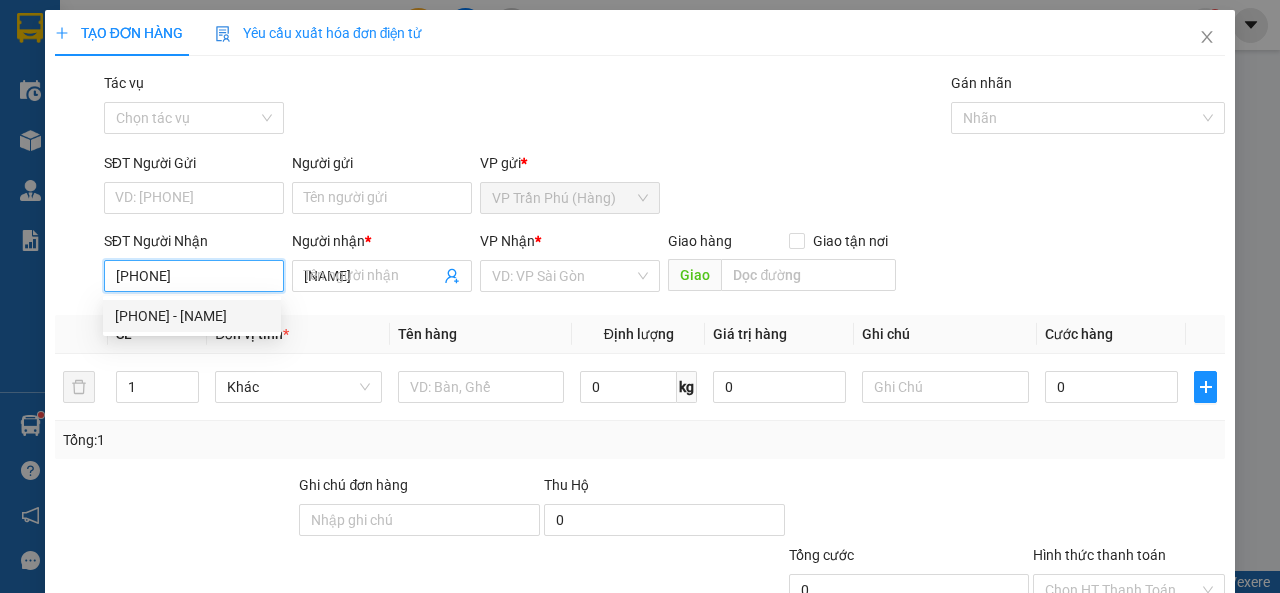 type on "35.000" 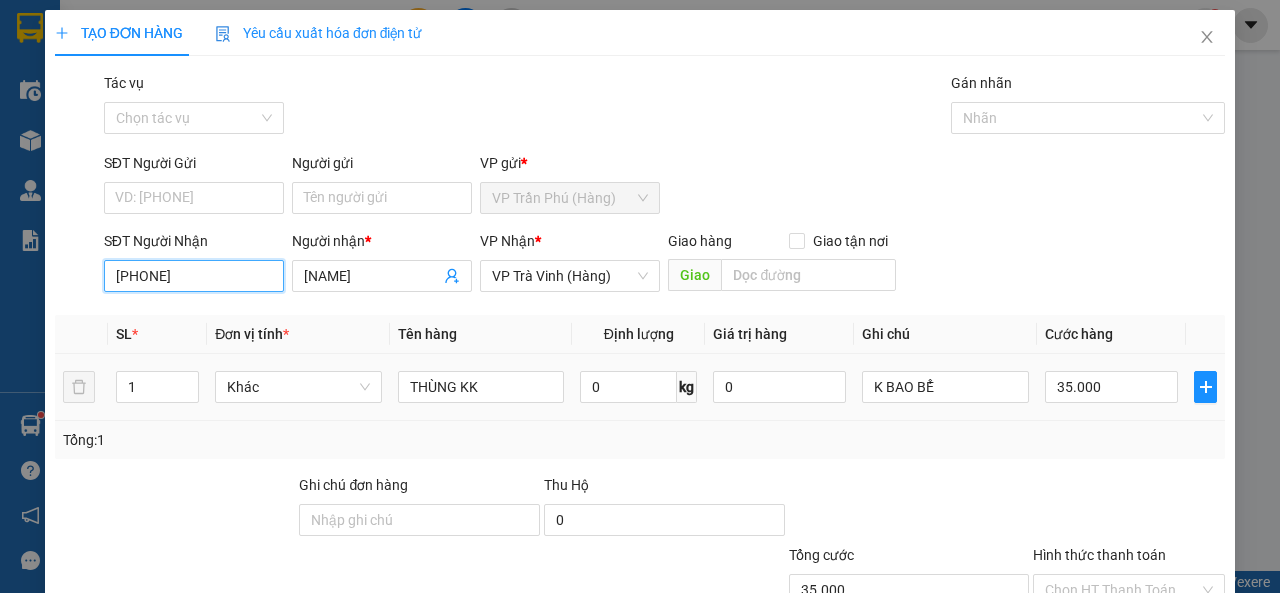 scroll, scrollTop: 147, scrollLeft: 0, axis: vertical 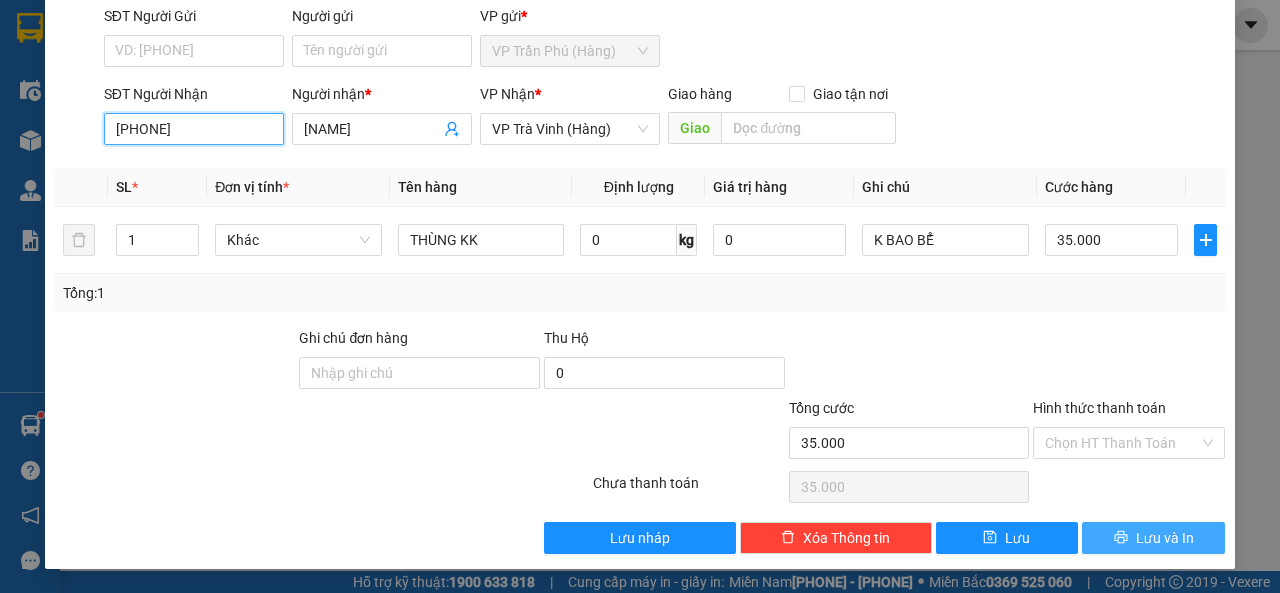 type on "0968371114" 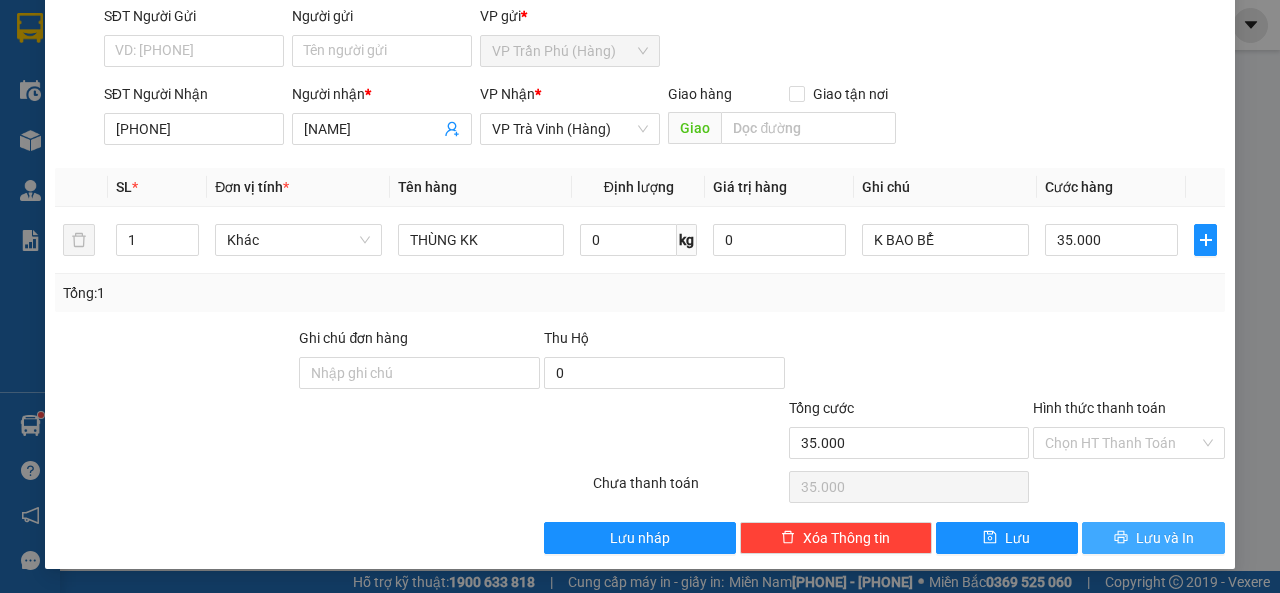 click on "Lưu và In" at bounding box center [1165, 538] 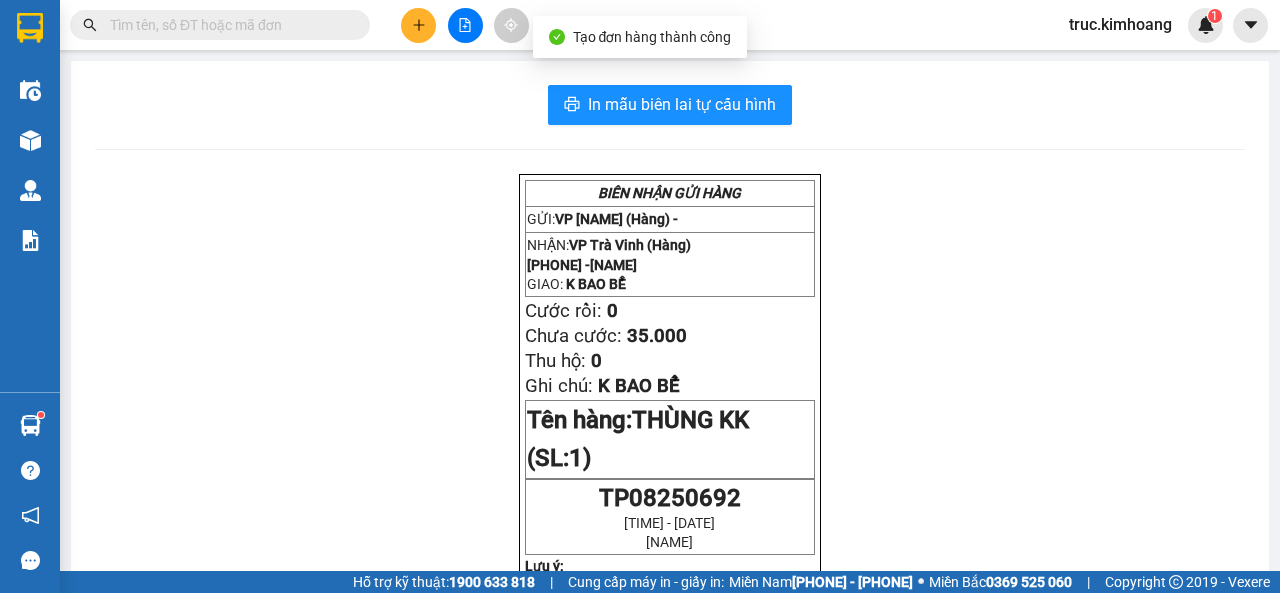 click on "In mẫu biên lai tự cấu hình
BIÊN NHẬN GỬI HÀNG
GỬI:  VP Trần Phú (Hàng) -
NHẬN:  VP Trà Vinh (Hàng)
0968371114 -  MỸ XUYÊN
GIAO:    K BAO BỂ
Cước rồi:   0
Chưa cước:   35.000
Thu hộ:   0
Ghi chú:   K BAO BỂ
Tên hàng:  THÙNG KK (SL:  1)
TP08250692
15:00:59 - 02/08/2025
Trúc Trần Phú
Lưu ý:
-Chúng tôi không chịu trách nhiệm hàng hóa dễ vỡ trong bưu kiện
-Phiếu chỉ có giá trị 7 ngày
-Khi hàng hóa mất mát chỉ đền bù tối đa 10 lần tiền cước.
KIM HOÀNG
HOTLINE:  02839230880
GỬI:  VP Trần Phú (Hàng) -
NHẬN:  VP Trà Vinh (Hàng)
0968371114 -  MỸ XUYÊN
GIAO :    K BAO BỂ
Cước rồi:   0
Chưa cước:   35.000
Thu hộ:   0
Ghi chú:   K BAO BỂ
Tên hàng:  THÙNG KK (SL:  1)
TP08250692
15:00:59 - 02/08/2025
Trúc Trần Phú" at bounding box center (670, 682) 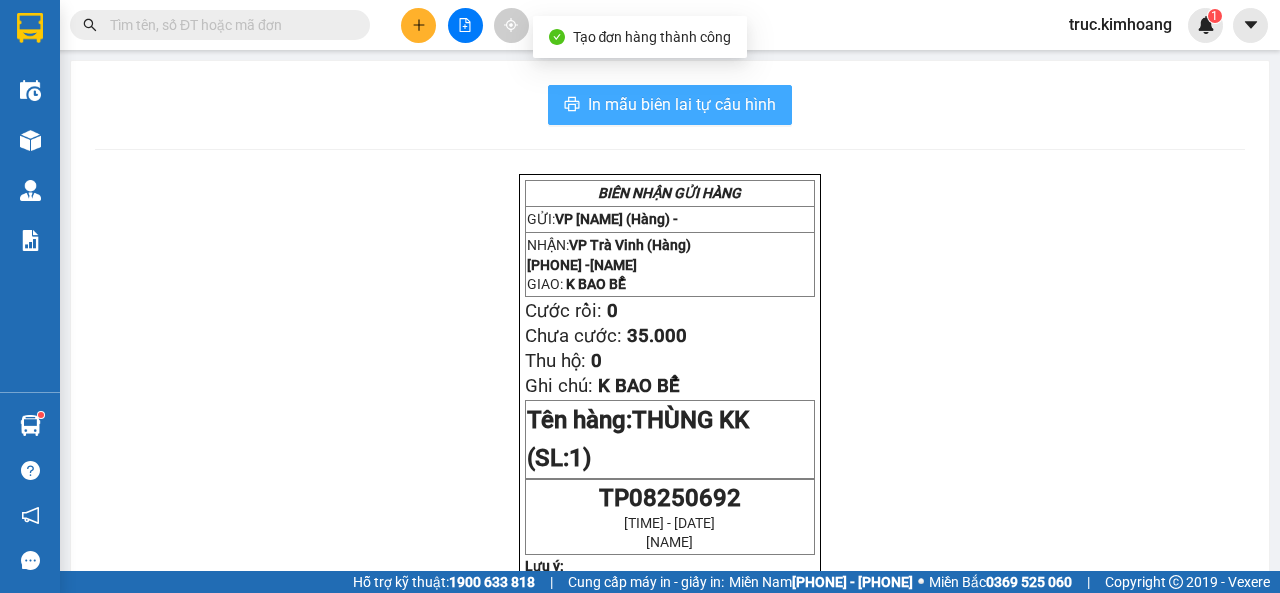click on "In mẫu biên lai tự cấu hình" at bounding box center (682, 104) 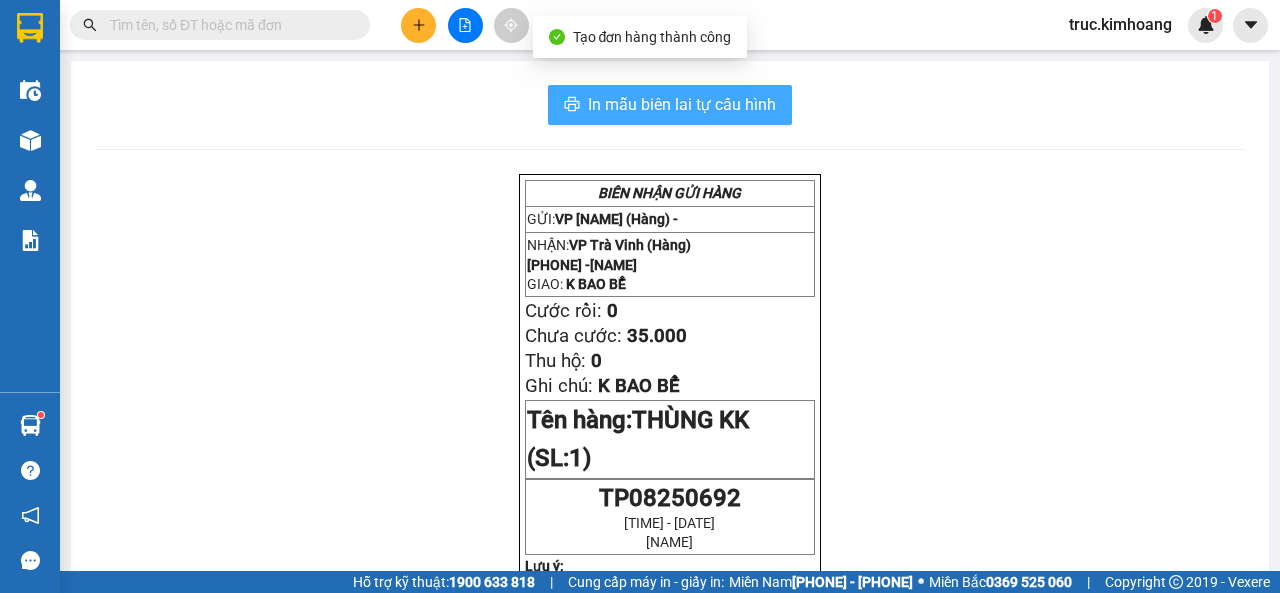 scroll, scrollTop: 0, scrollLeft: 0, axis: both 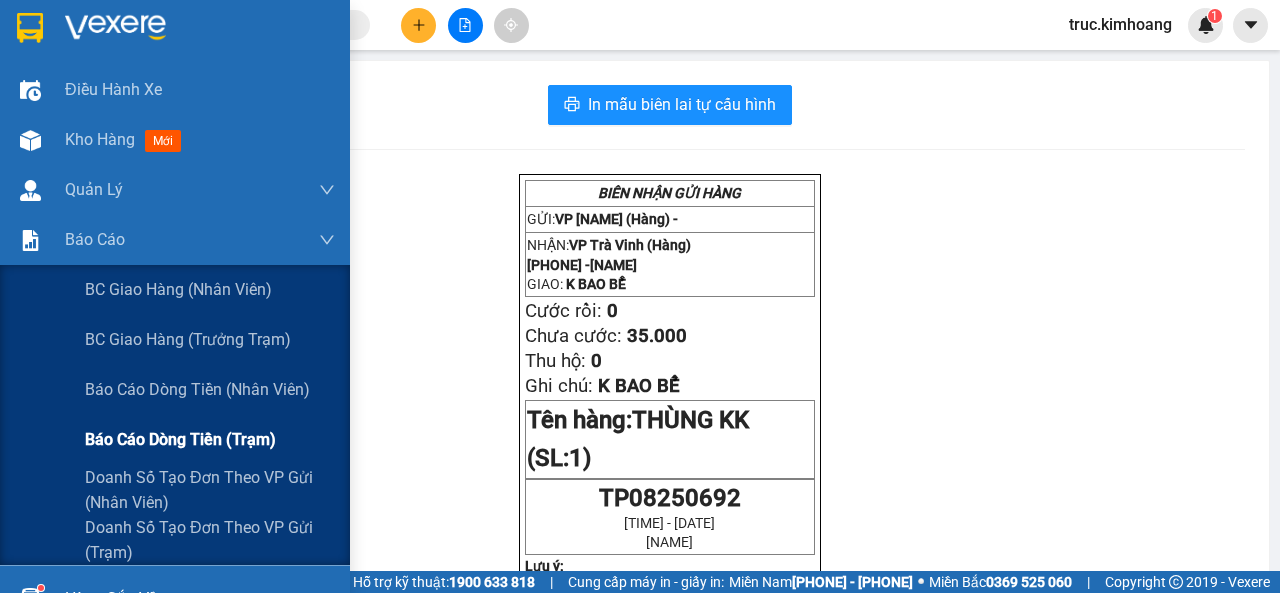 click on "Báo cáo dòng tiền (trạm)" at bounding box center [180, 439] 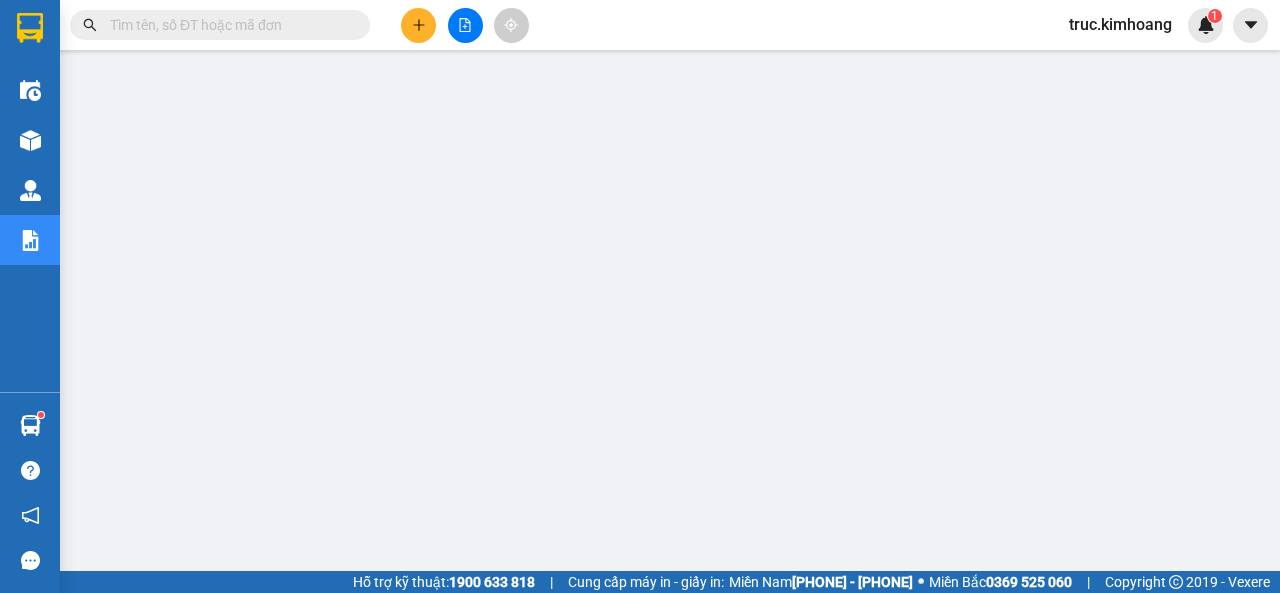 click 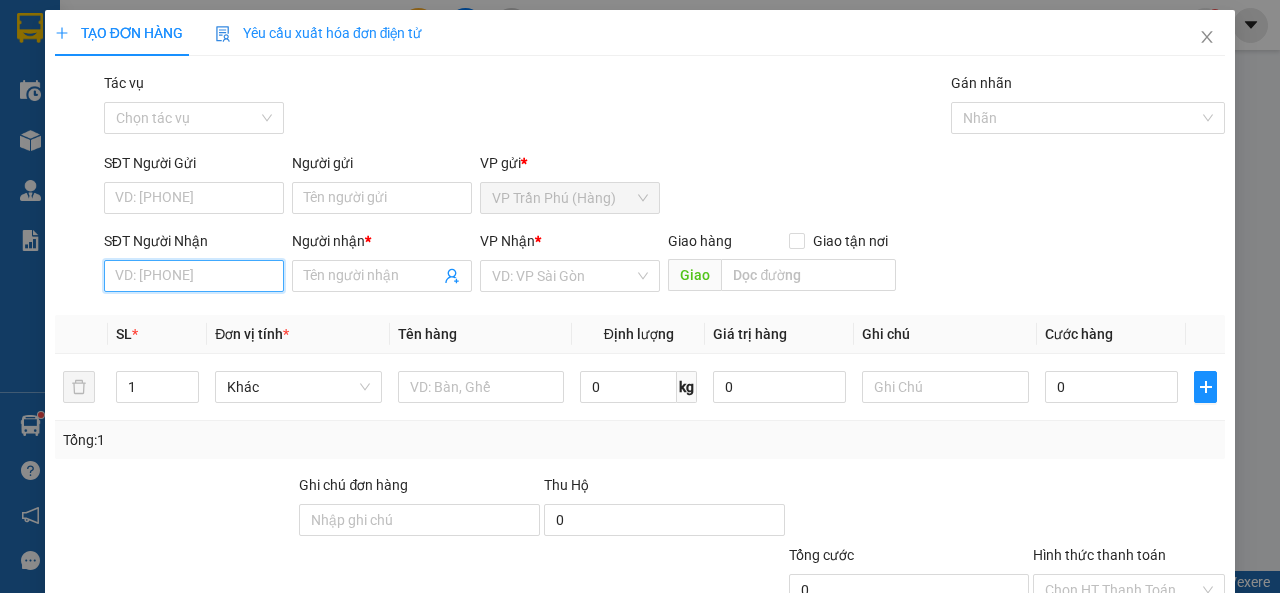 click on "SĐT Người Nhận" at bounding box center (194, 276) 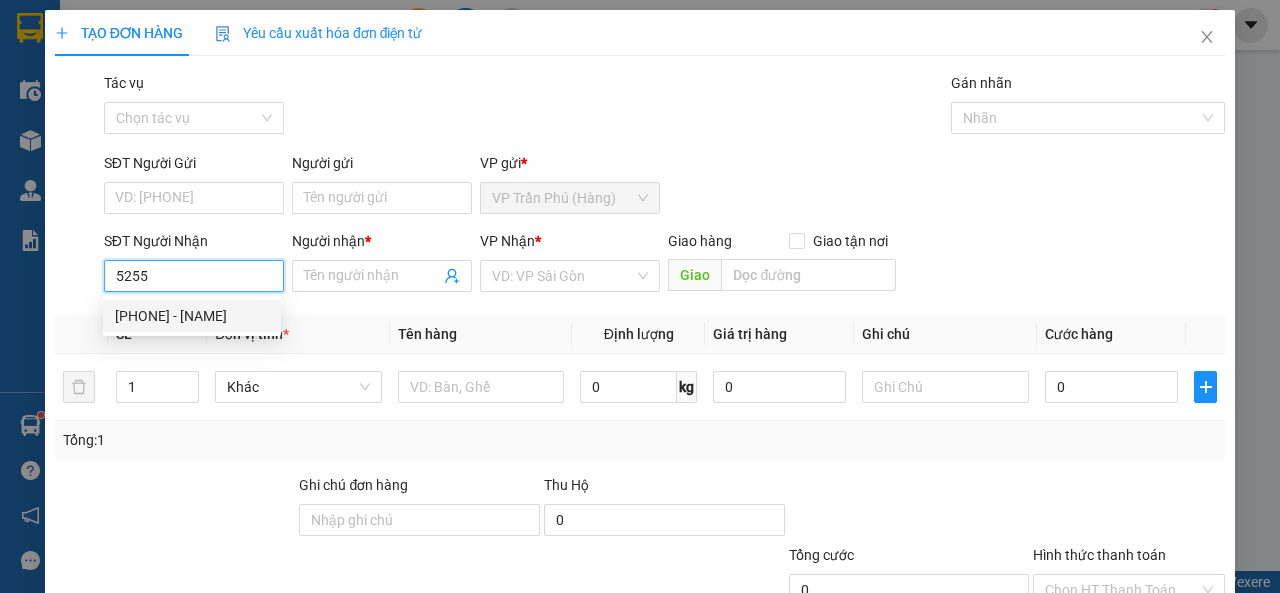click on "0907415255 - CHÍ TÂM" at bounding box center (192, 316) 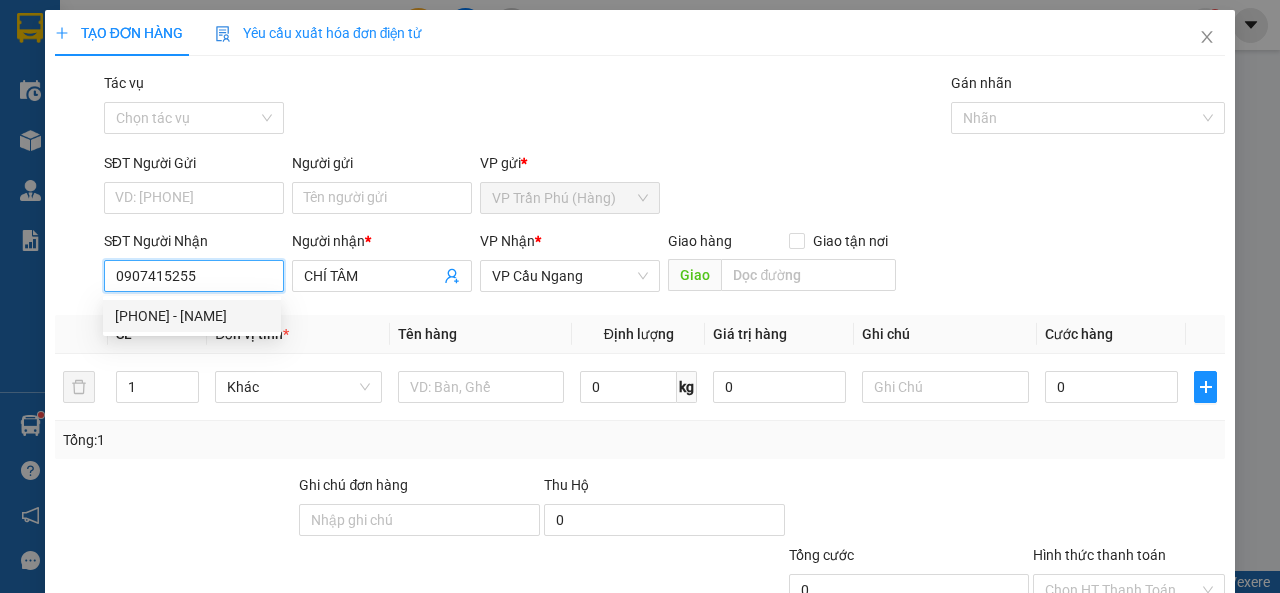 type on "40.000" 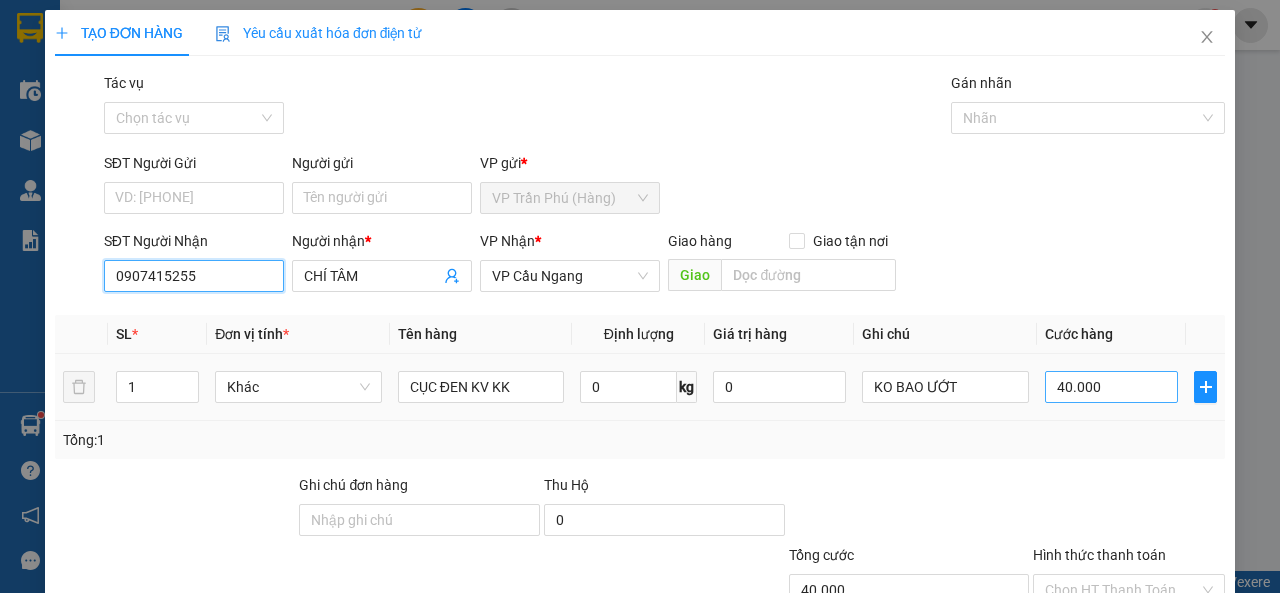 type on "0907415255" 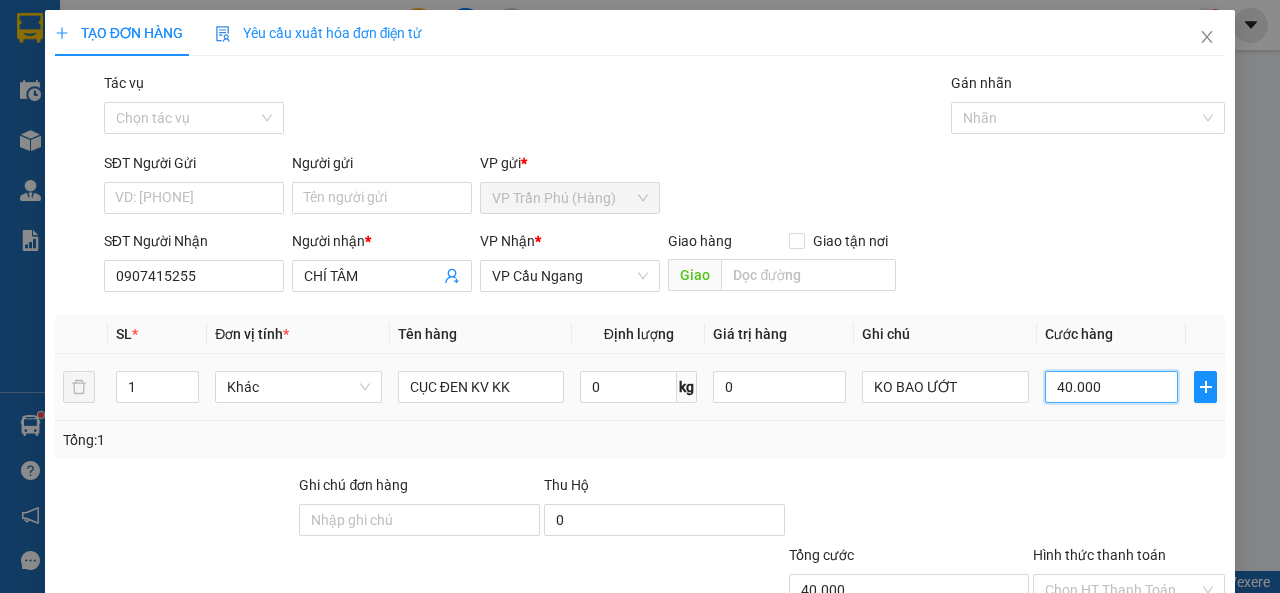 click on "40.000" at bounding box center (1111, 387) 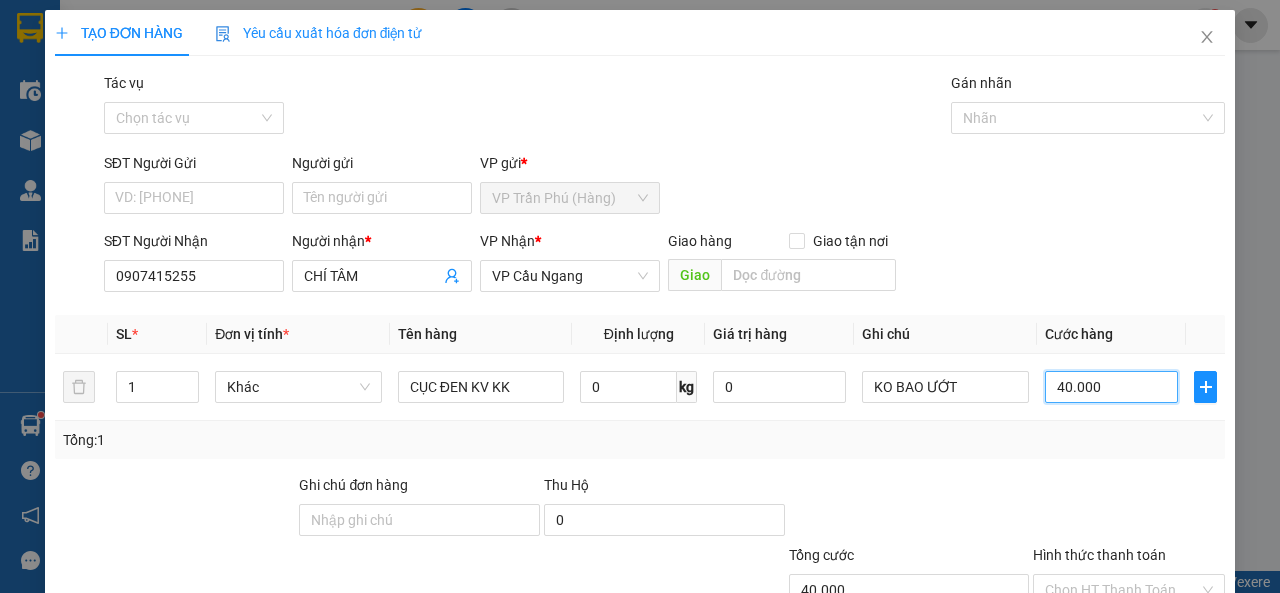 type on "8" 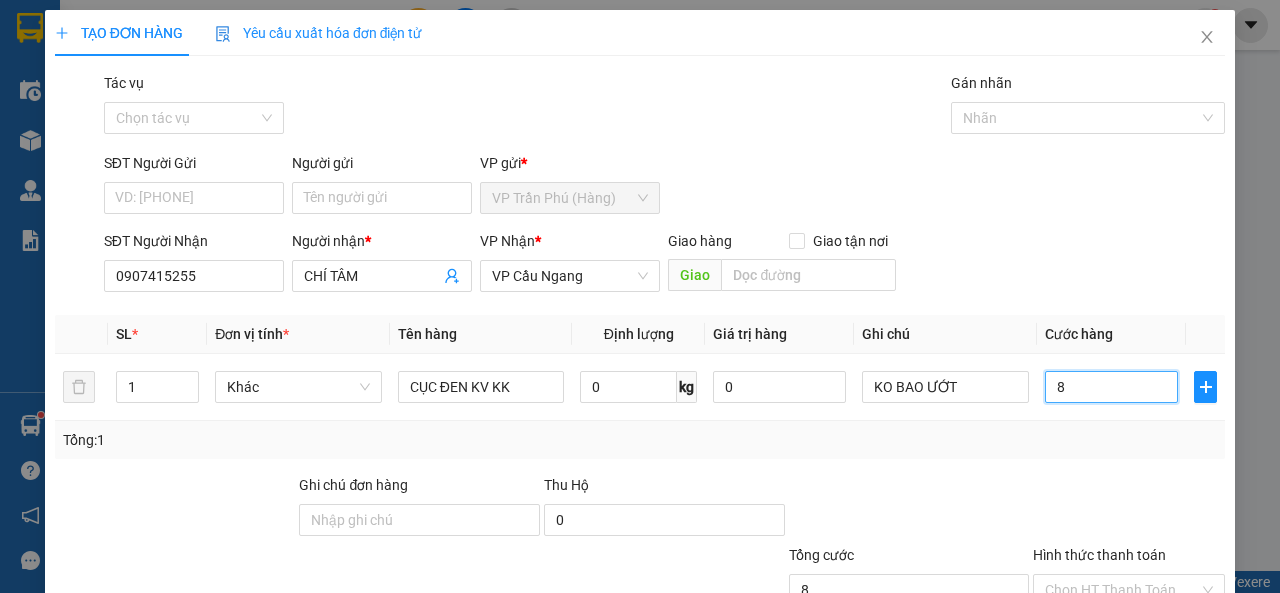 type on "80" 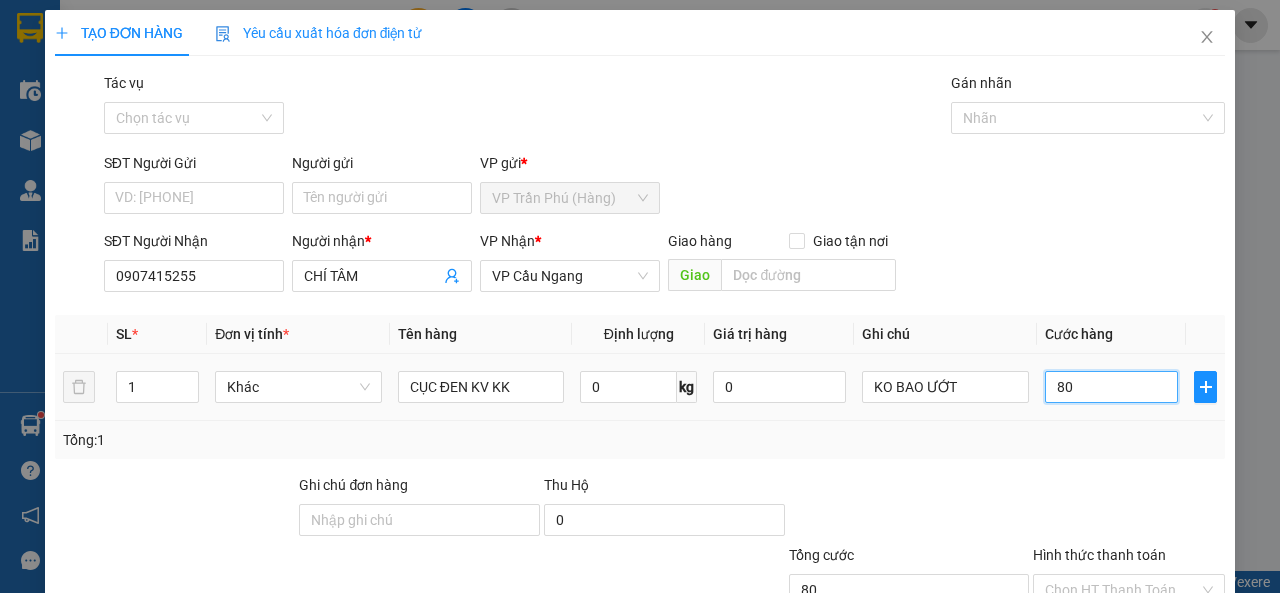 scroll, scrollTop: 147, scrollLeft: 0, axis: vertical 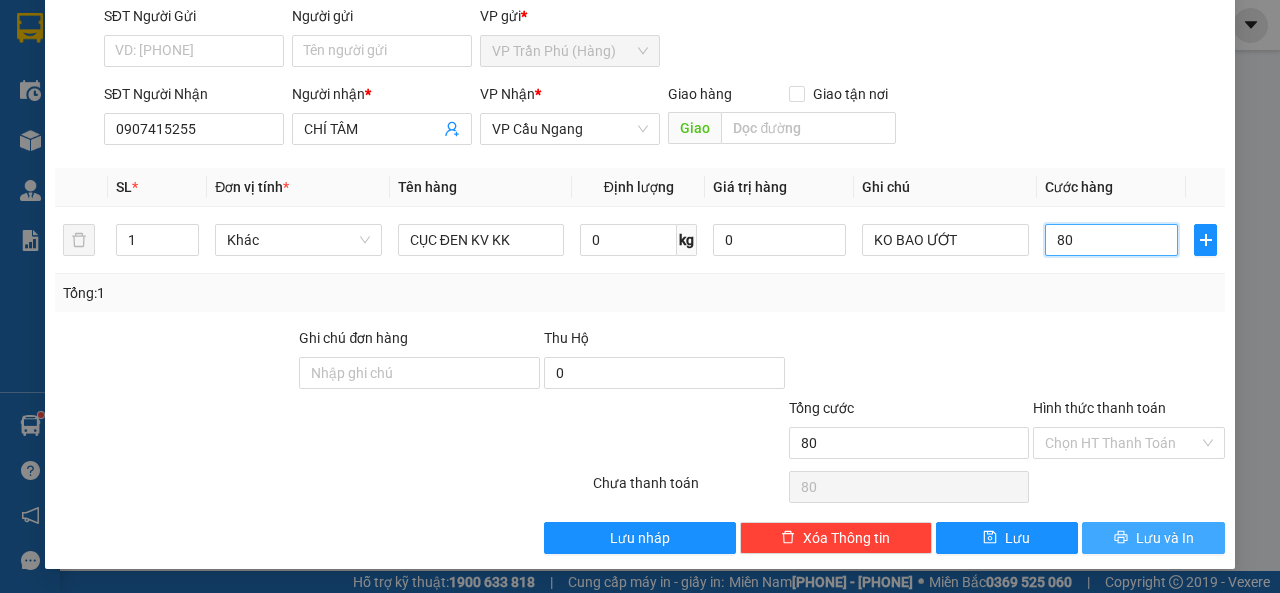 type on "80" 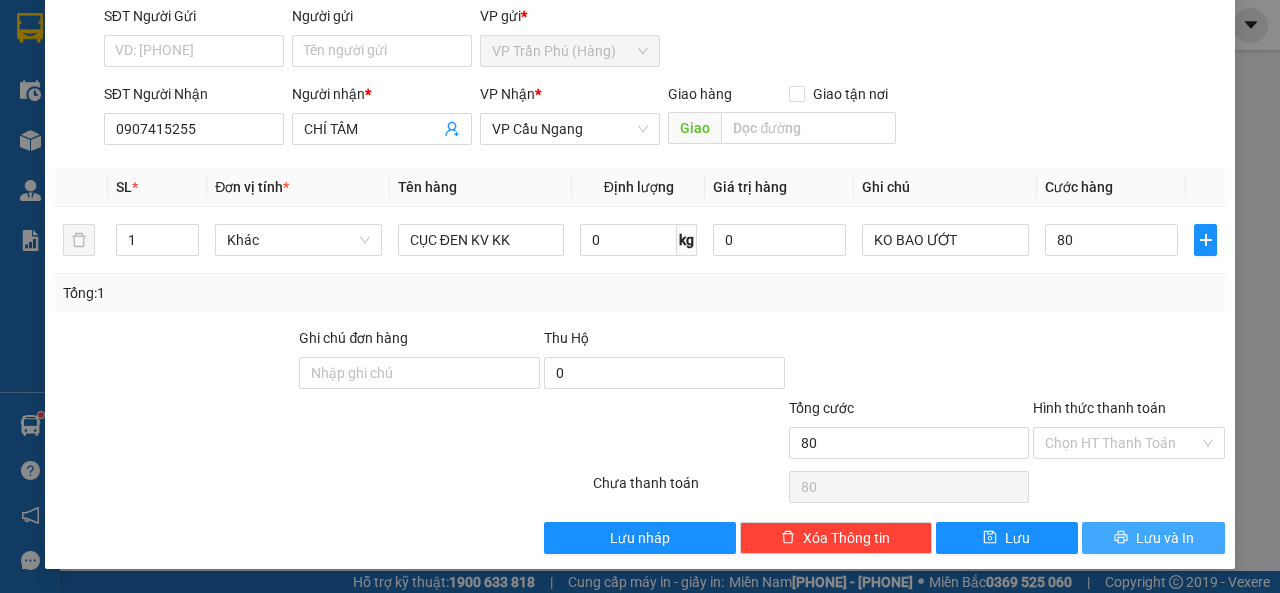 type on "80.000" 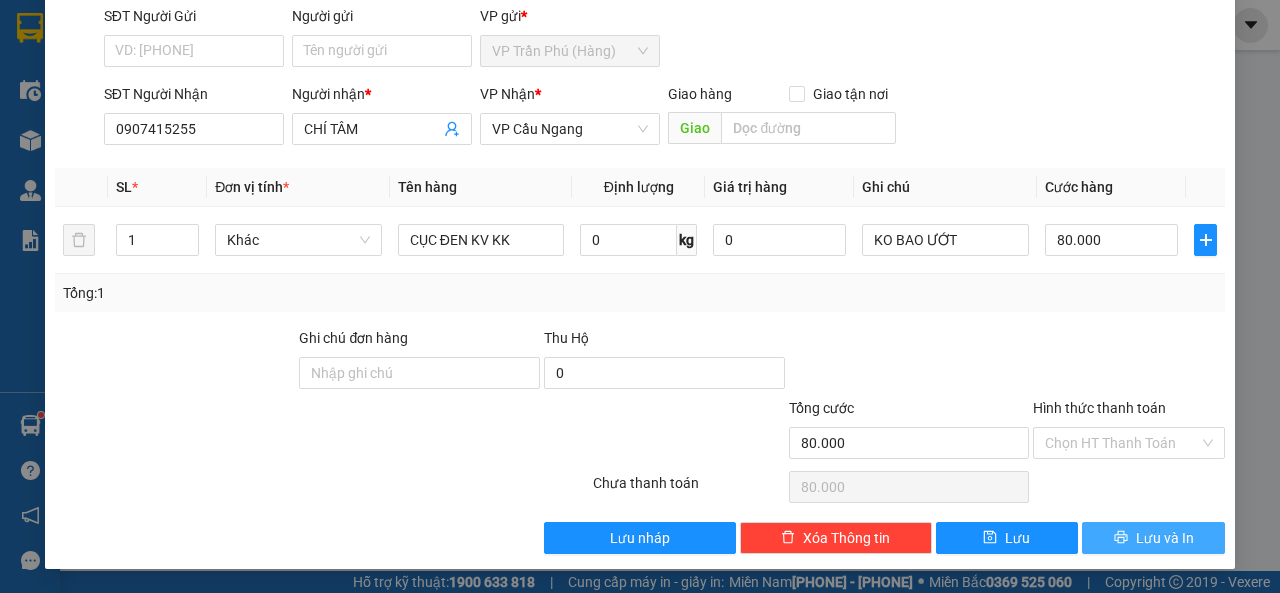 drag, startPoint x: 1143, startPoint y: 537, endPoint x: 1085, endPoint y: 460, distance: 96.40021 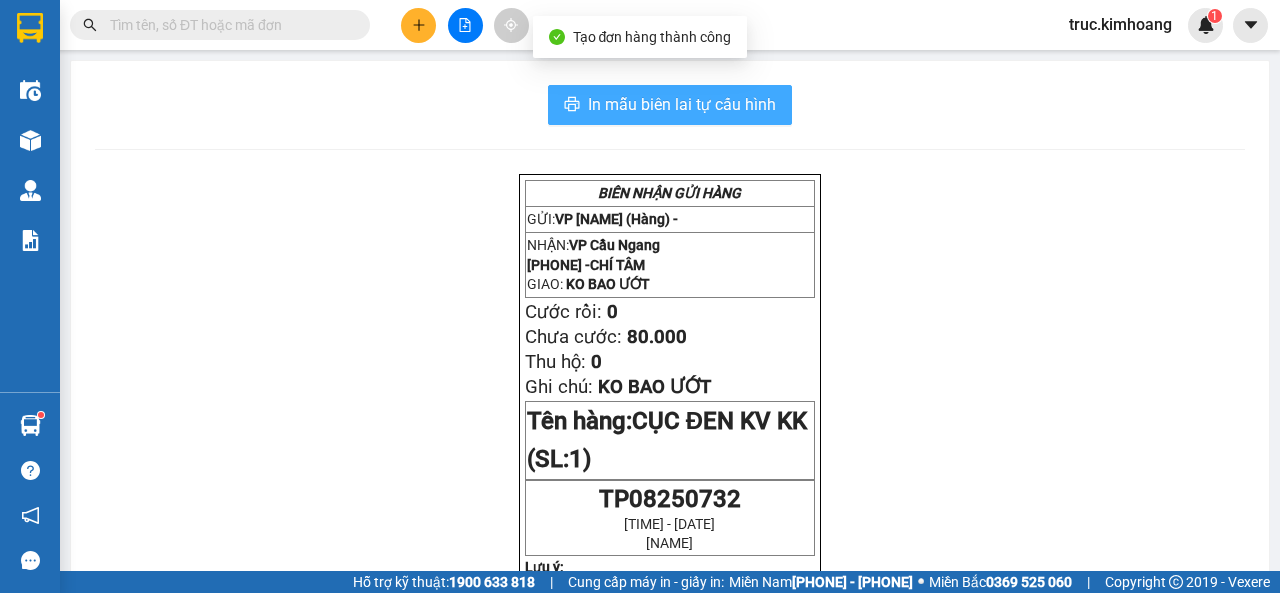 drag, startPoint x: 677, startPoint y: 109, endPoint x: 721, endPoint y: 108, distance: 44.011364 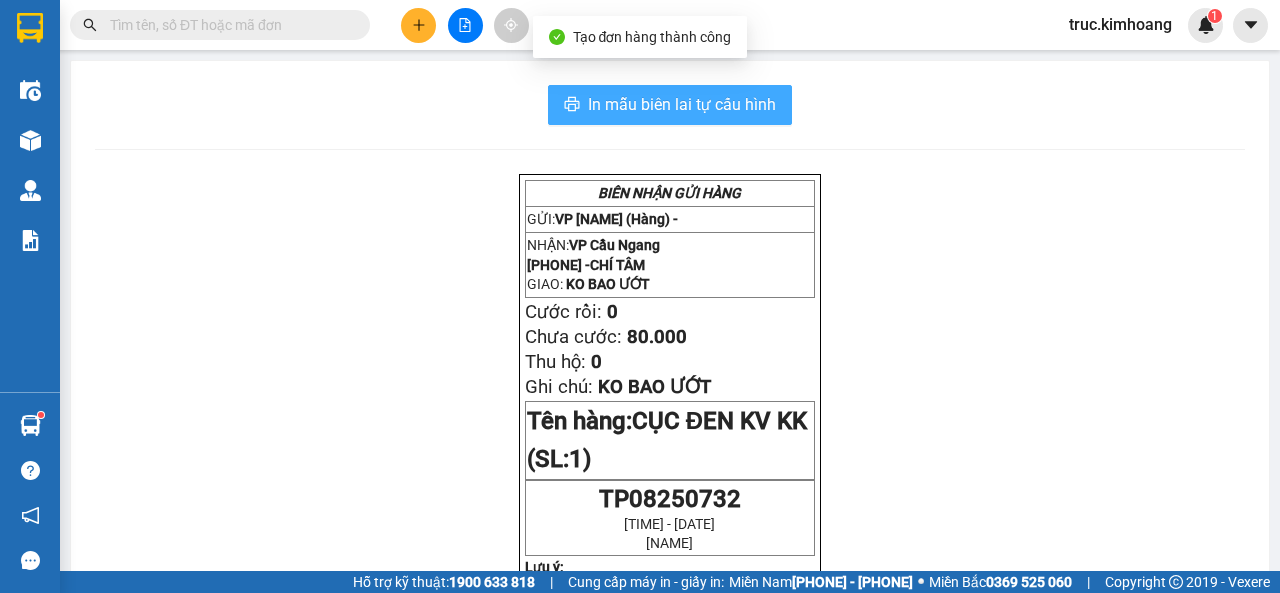 scroll, scrollTop: 0, scrollLeft: 0, axis: both 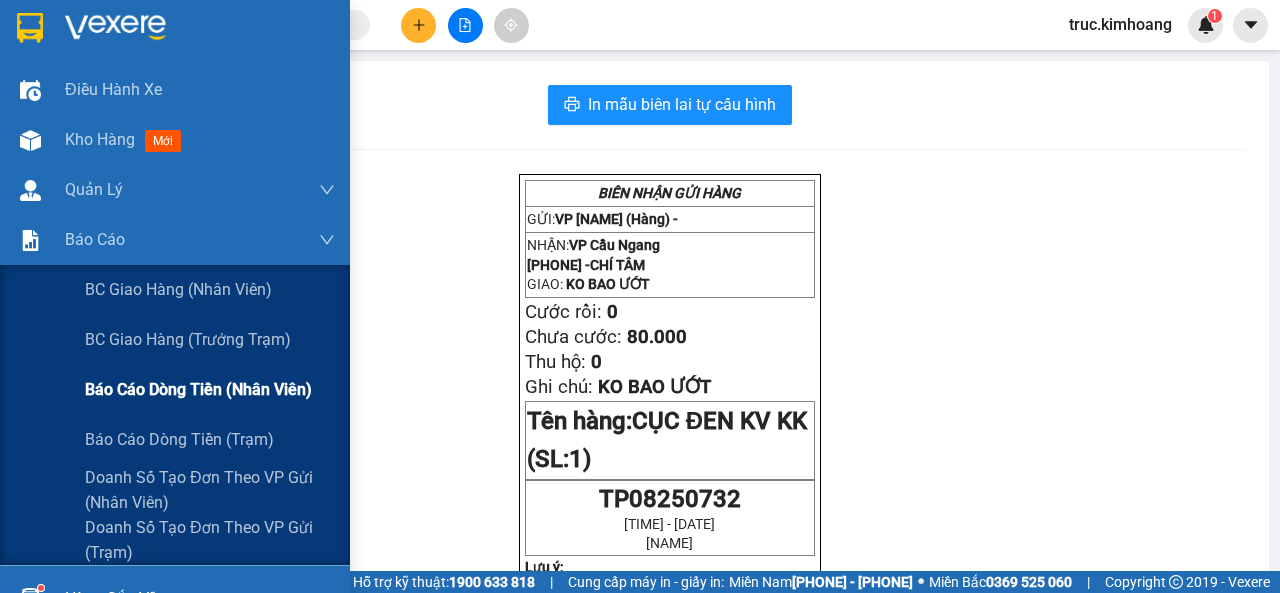 click on "Báo cáo dòng tiền (nhân viên)" at bounding box center (210, 390) 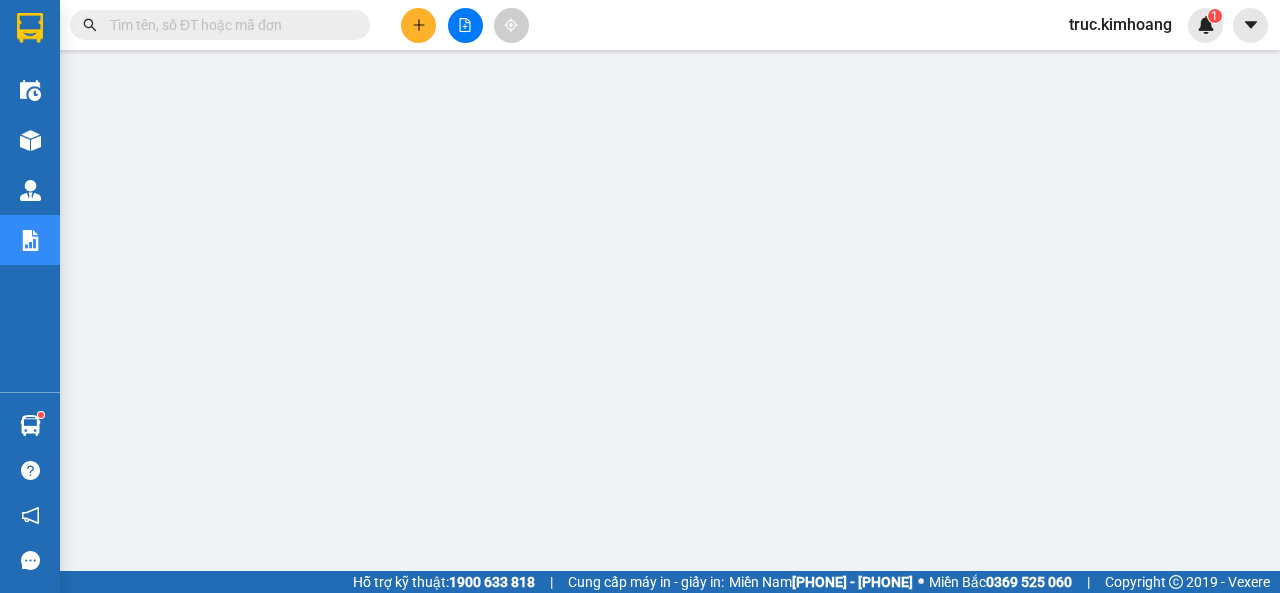 click at bounding box center [418, 25] 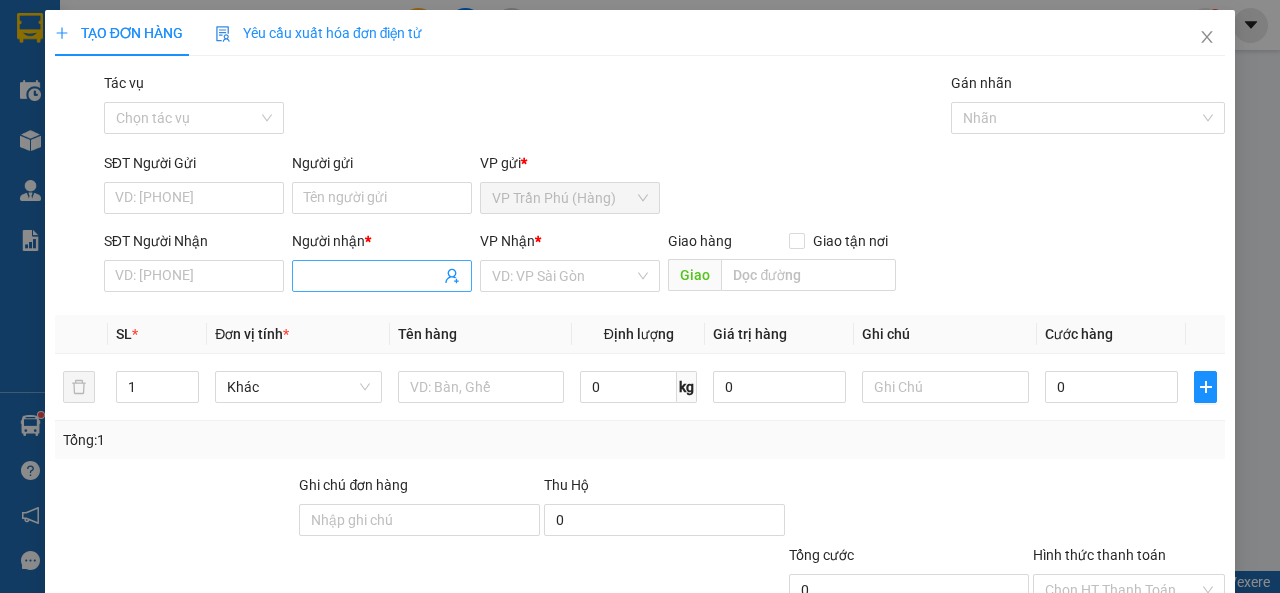 click on "Người nhận  *" at bounding box center (372, 276) 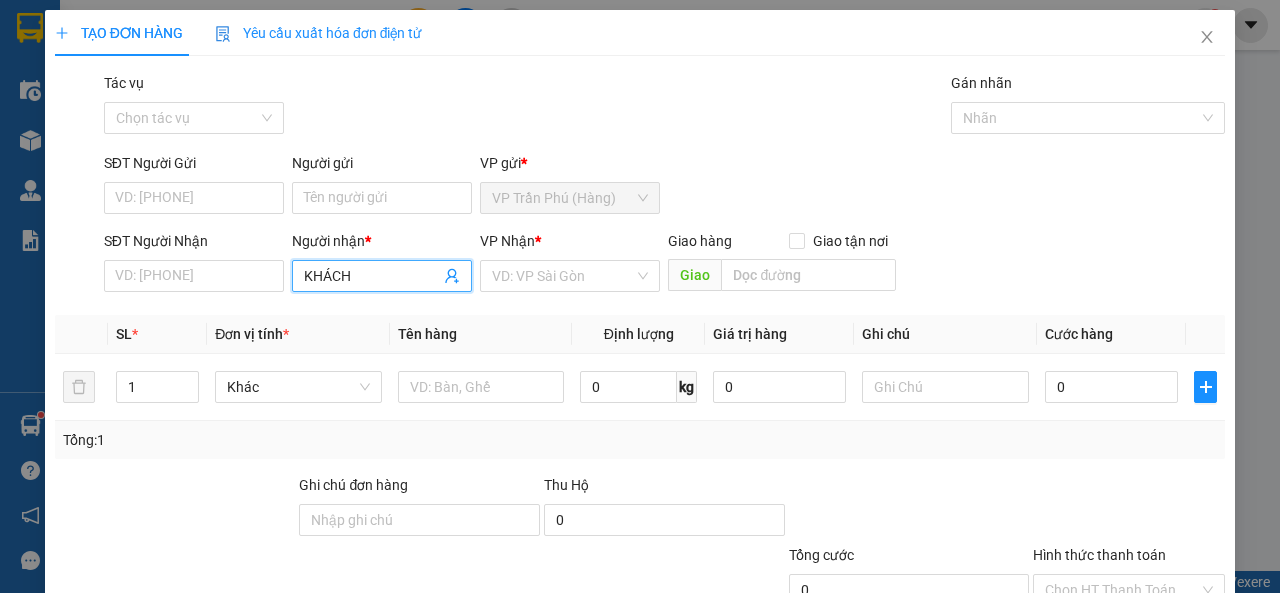type on "KHÁCH" 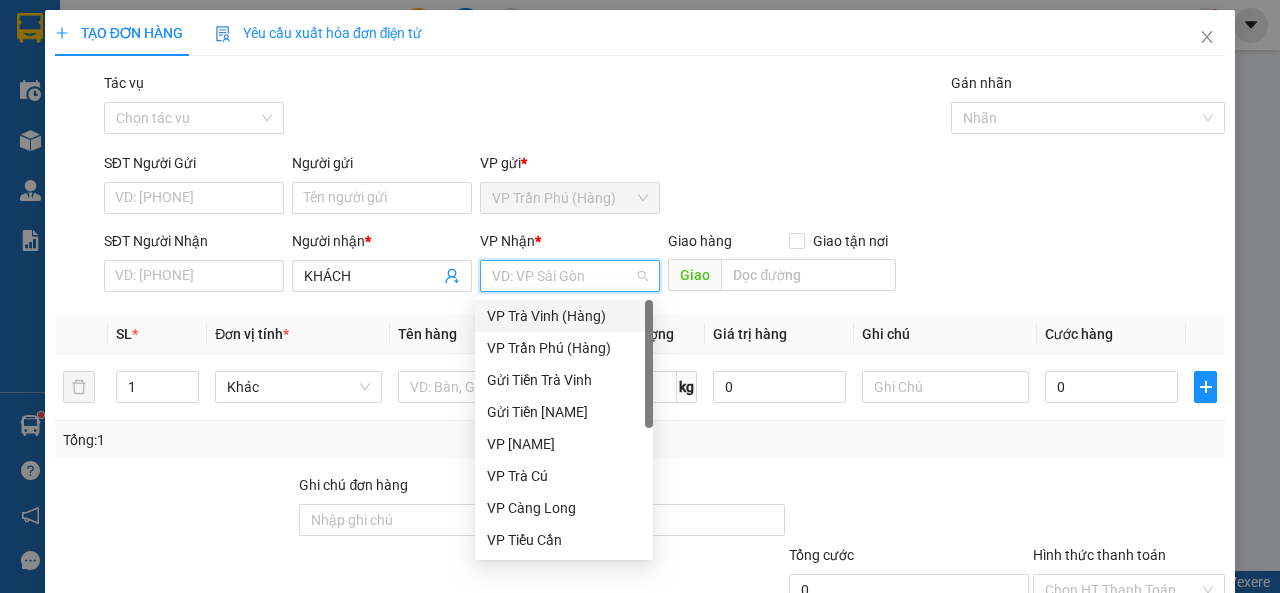 click on "VP Trà Vinh (Hàng)" at bounding box center [564, 316] 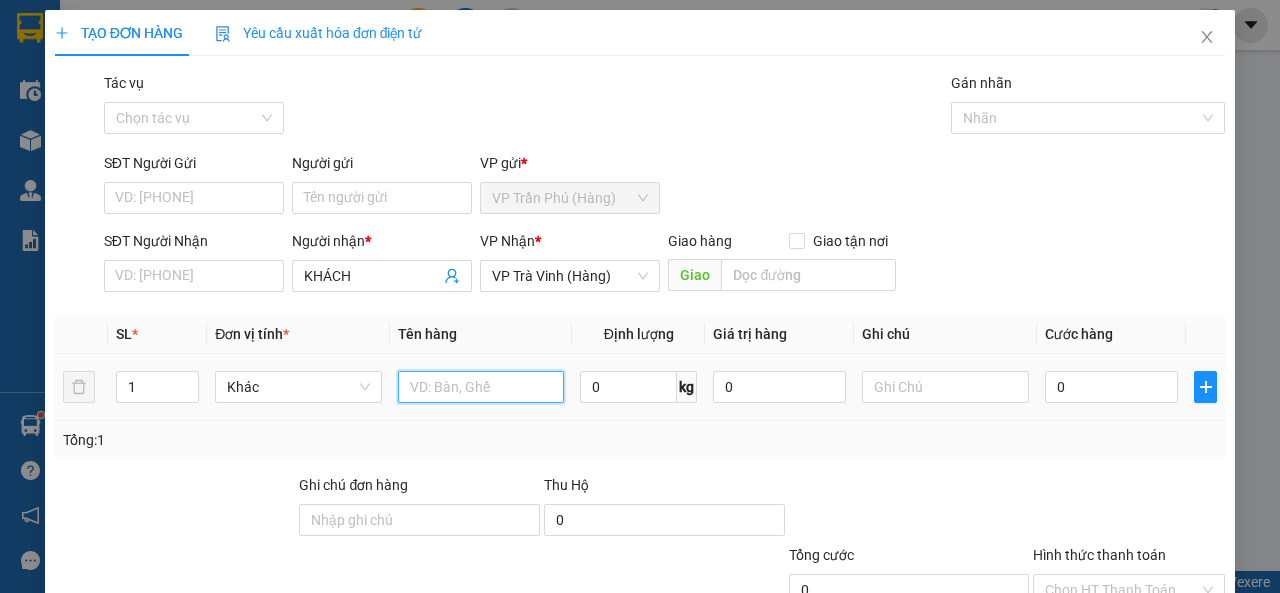 click at bounding box center [481, 387] 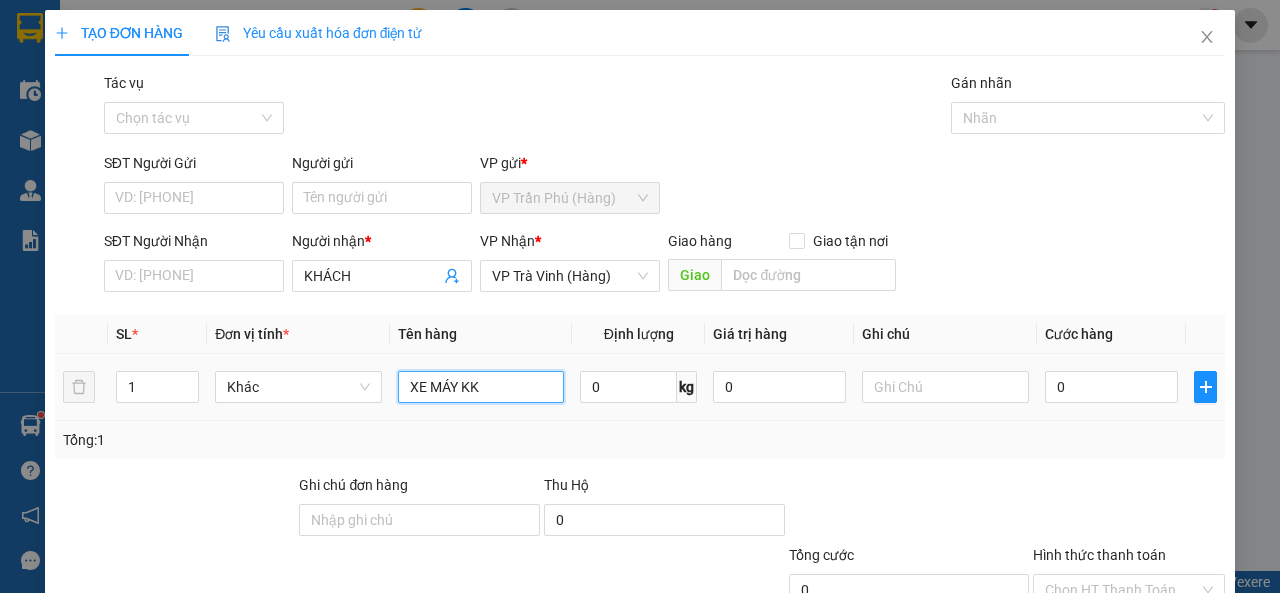 type on "XE MÁY KK" 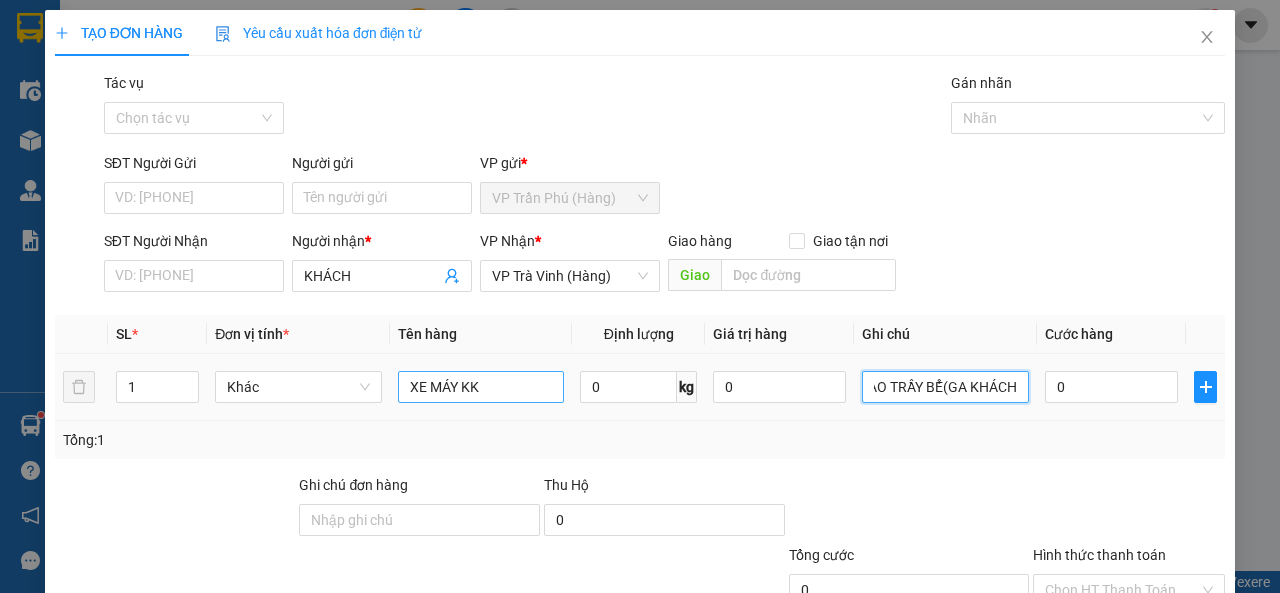 scroll, scrollTop: 0, scrollLeft: 41, axis: horizontal 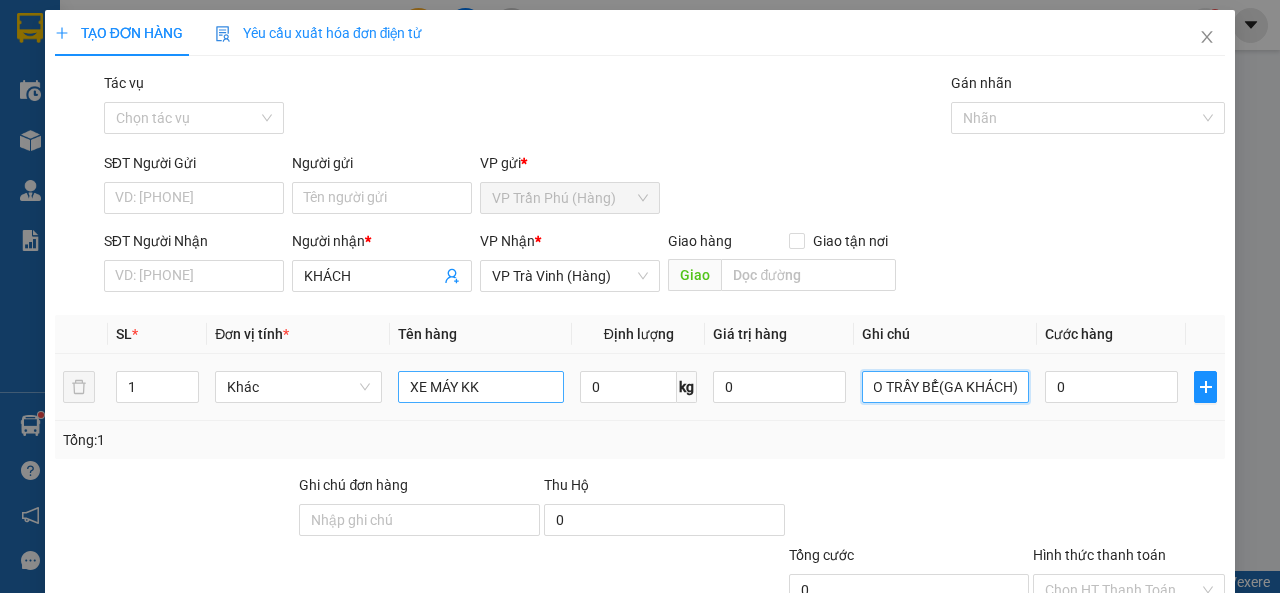 type on "KO BAO TRẦY BỂ(GA KHÁCH)" 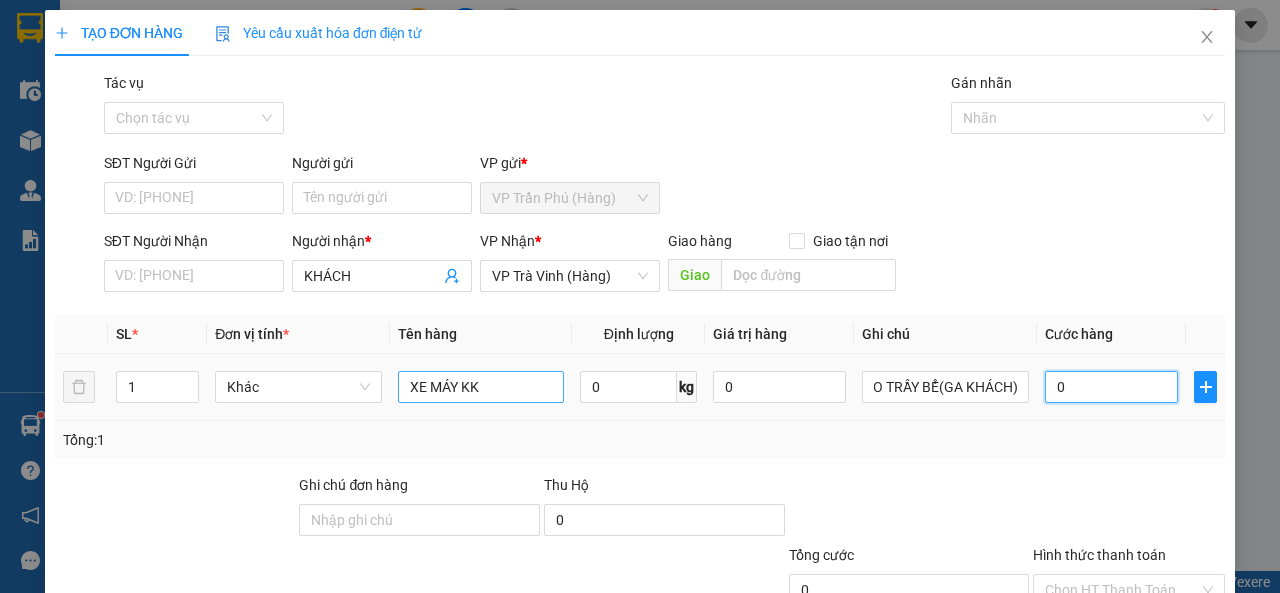 scroll, scrollTop: 0, scrollLeft: 0, axis: both 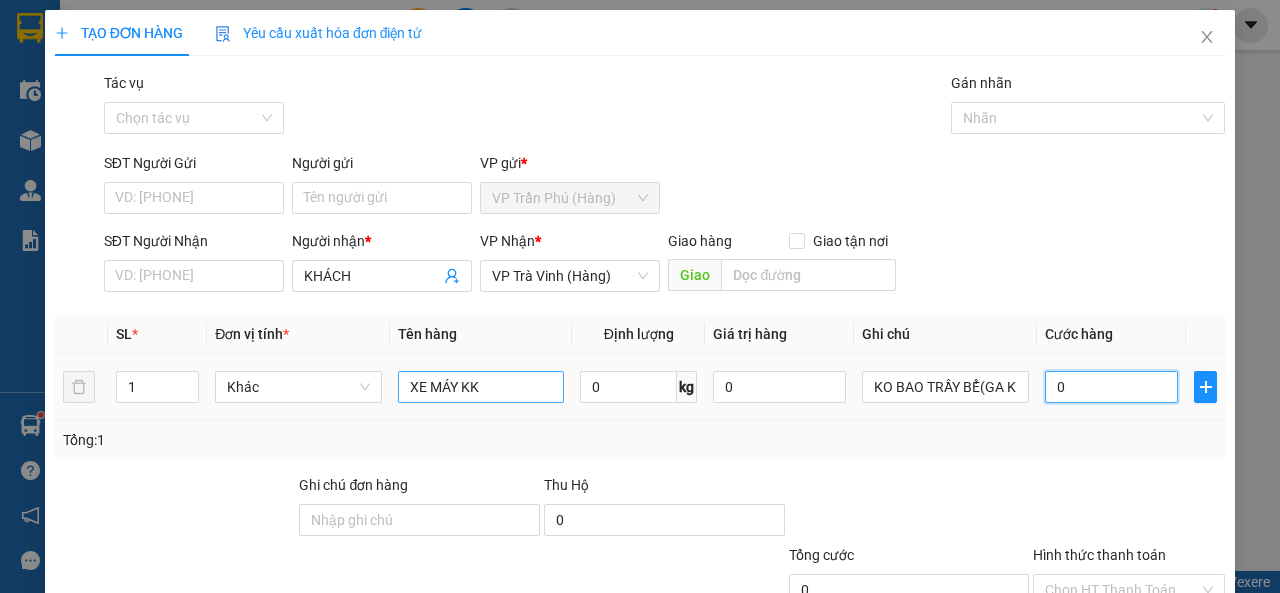 type on "2" 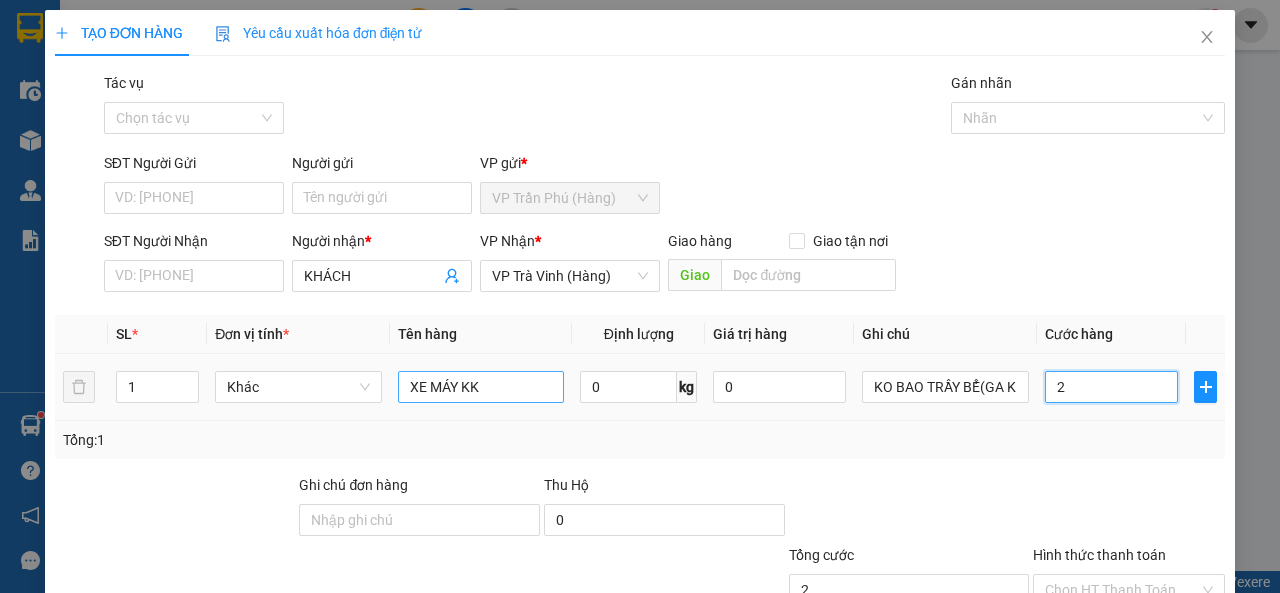 type on "25" 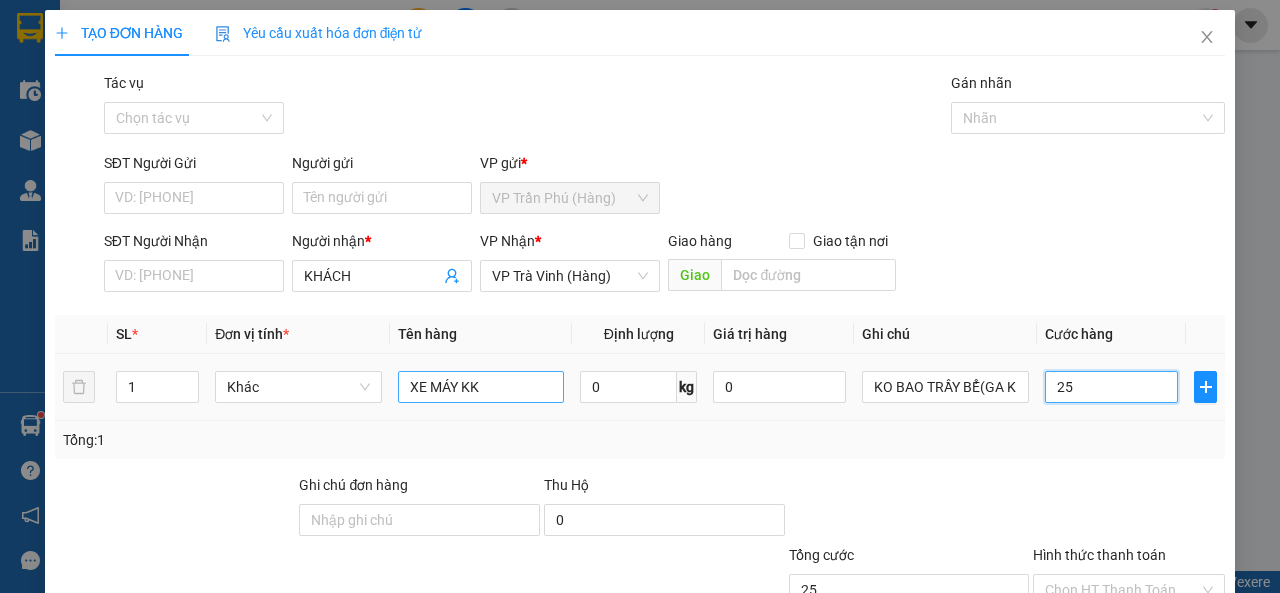 type on "250" 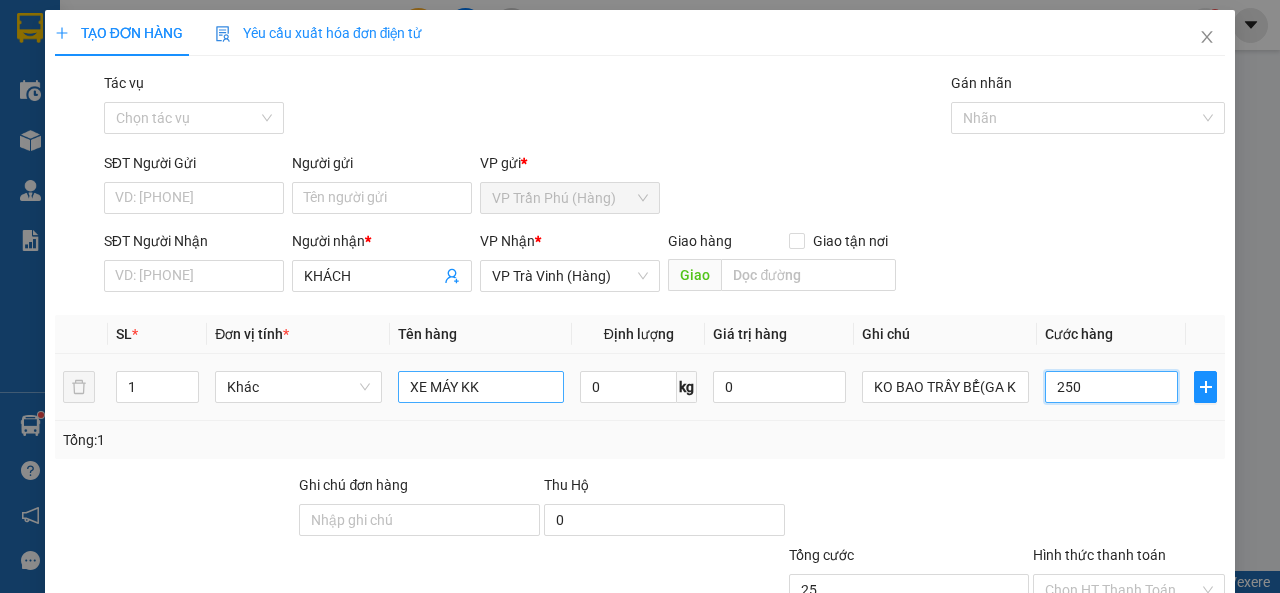 type on "250" 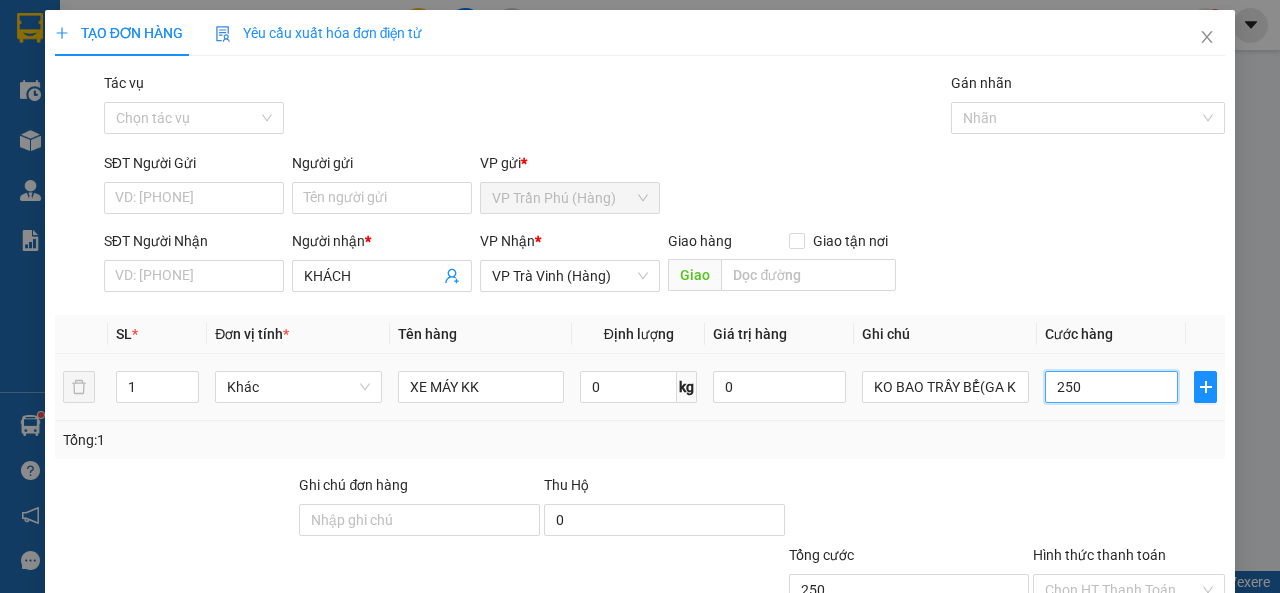 scroll, scrollTop: 147, scrollLeft: 0, axis: vertical 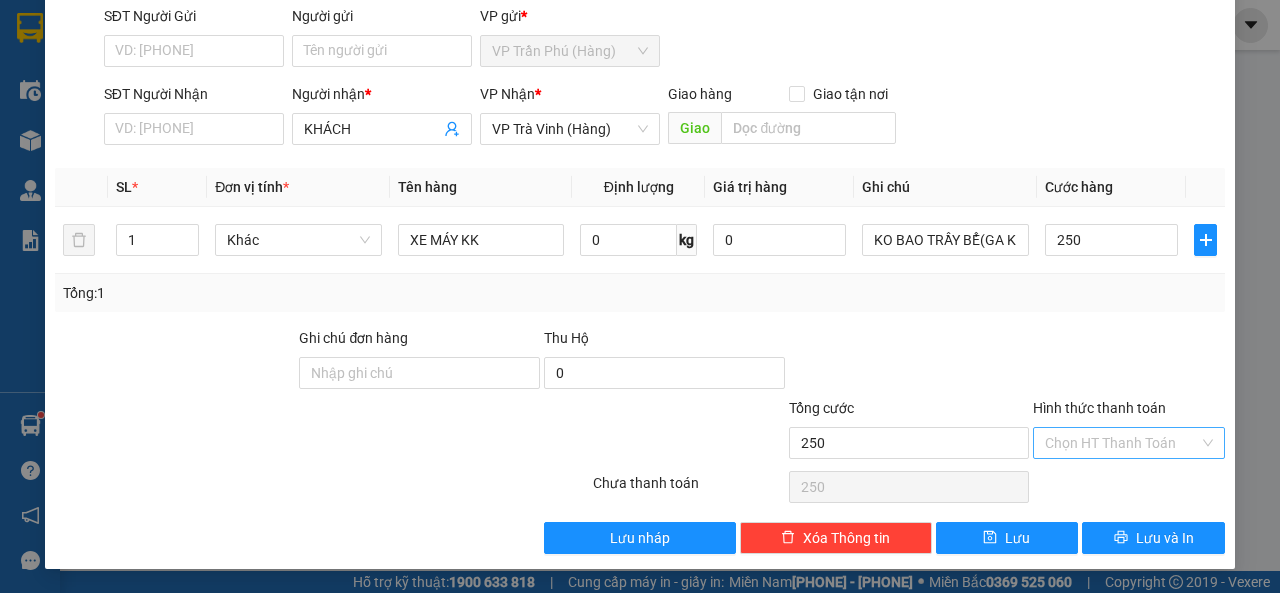 type on "250.000" 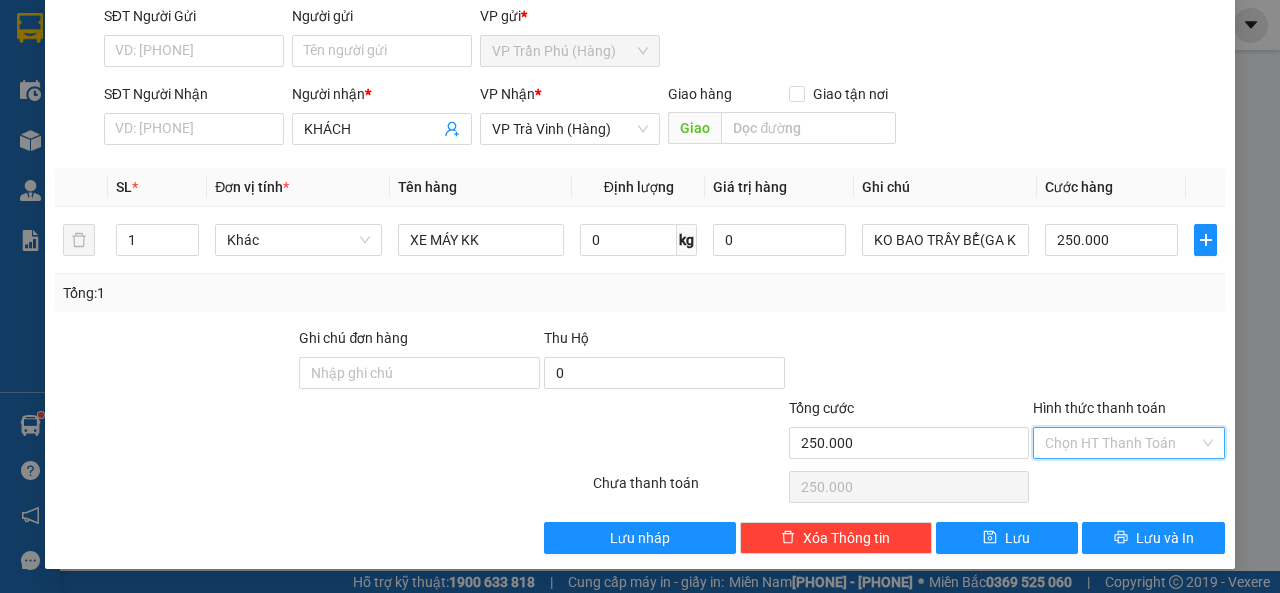 click on "Hình thức thanh toán" at bounding box center (1122, 443) 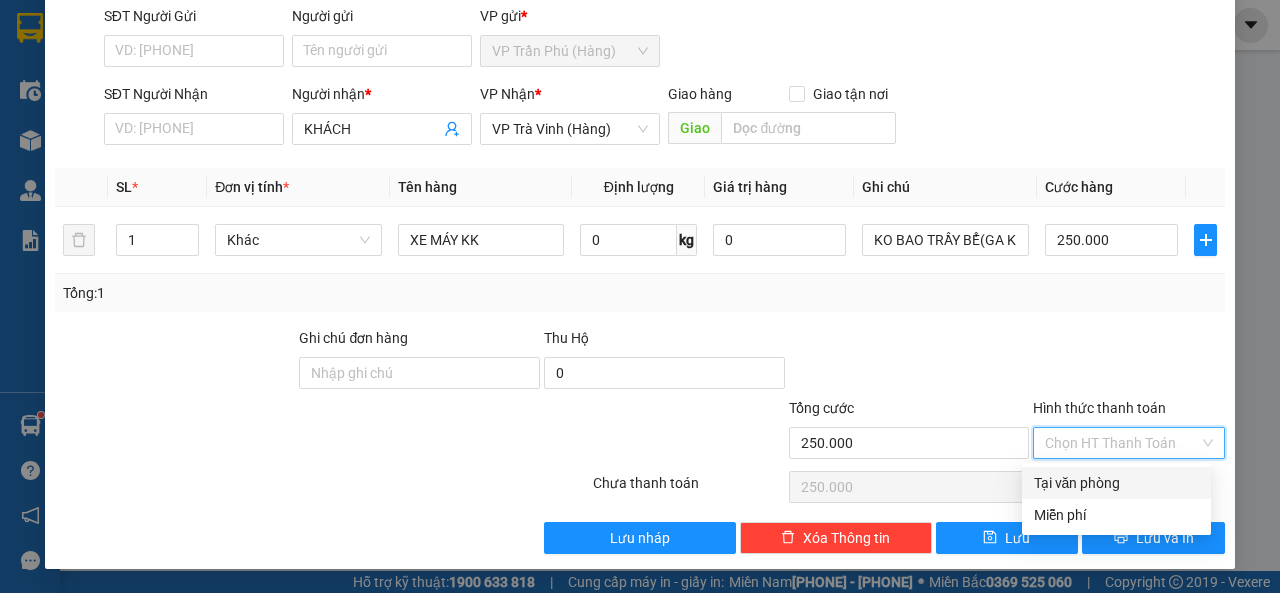 click on "Tại văn phòng" at bounding box center [1116, 483] 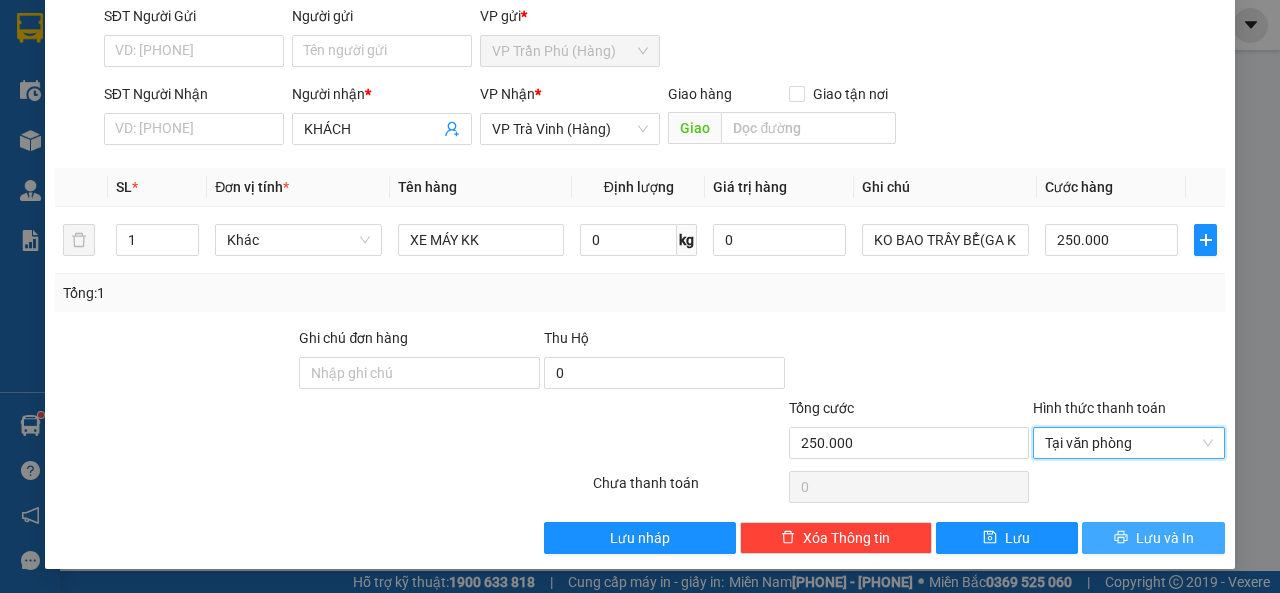 click on "Lưu và In" at bounding box center [1153, 538] 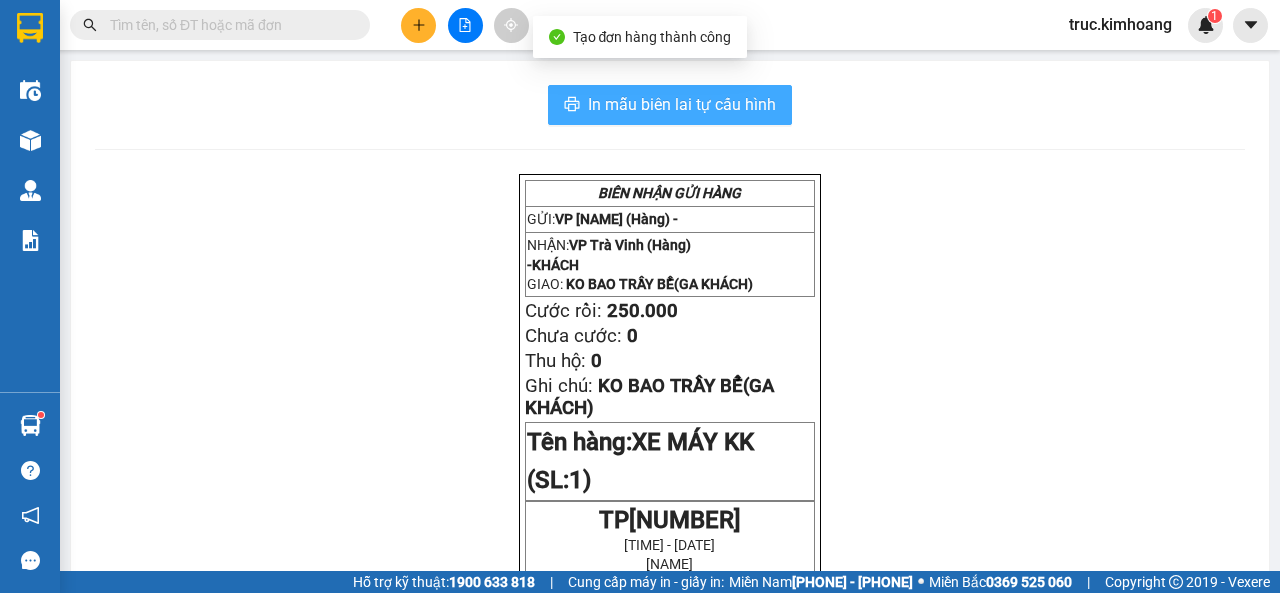 drag, startPoint x: 718, startPoint y: 99, endPoint x: 882, endPoint y: 115, distance: 164.77864 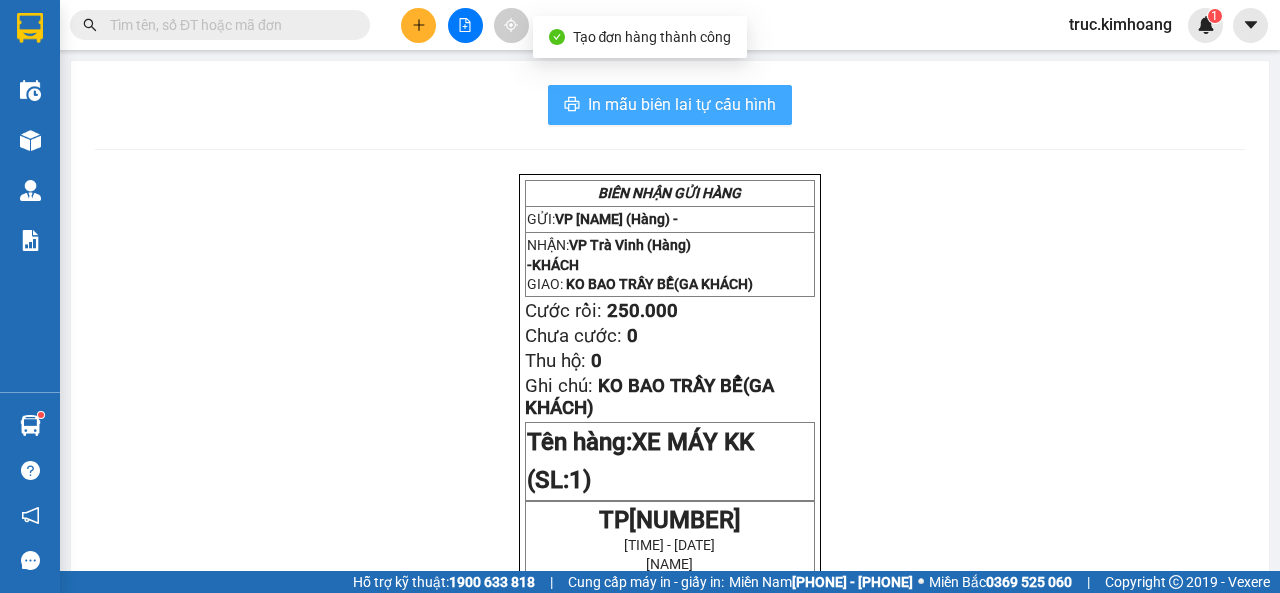scroll, scrollTop: 0, scrollLeft: 0, axis: both 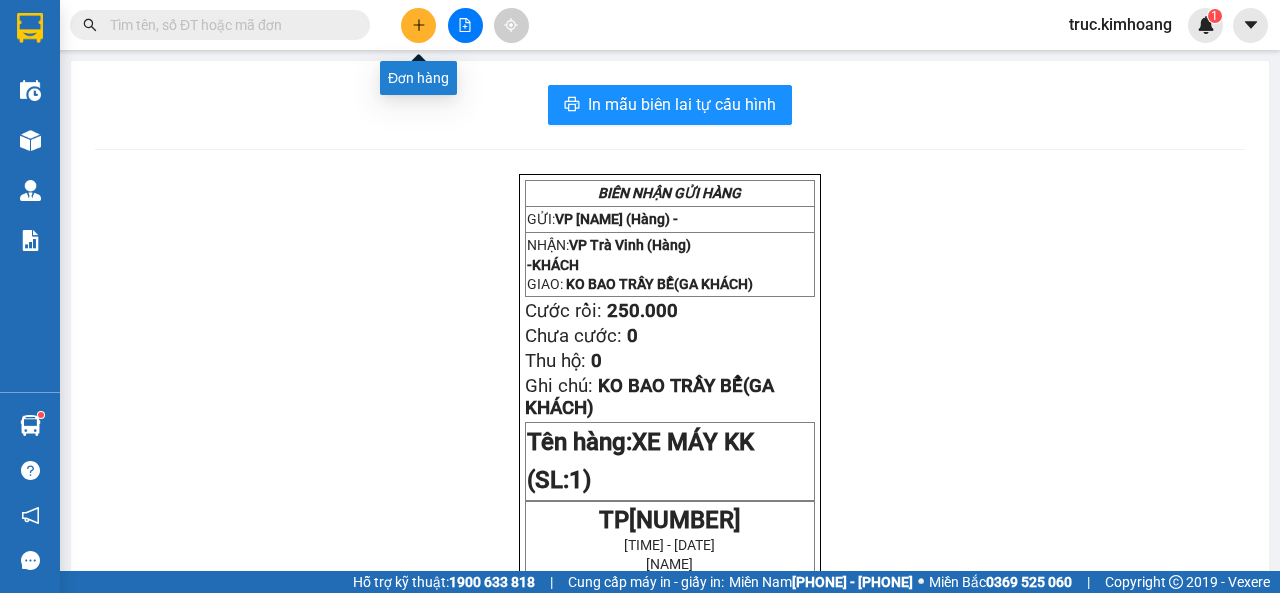click 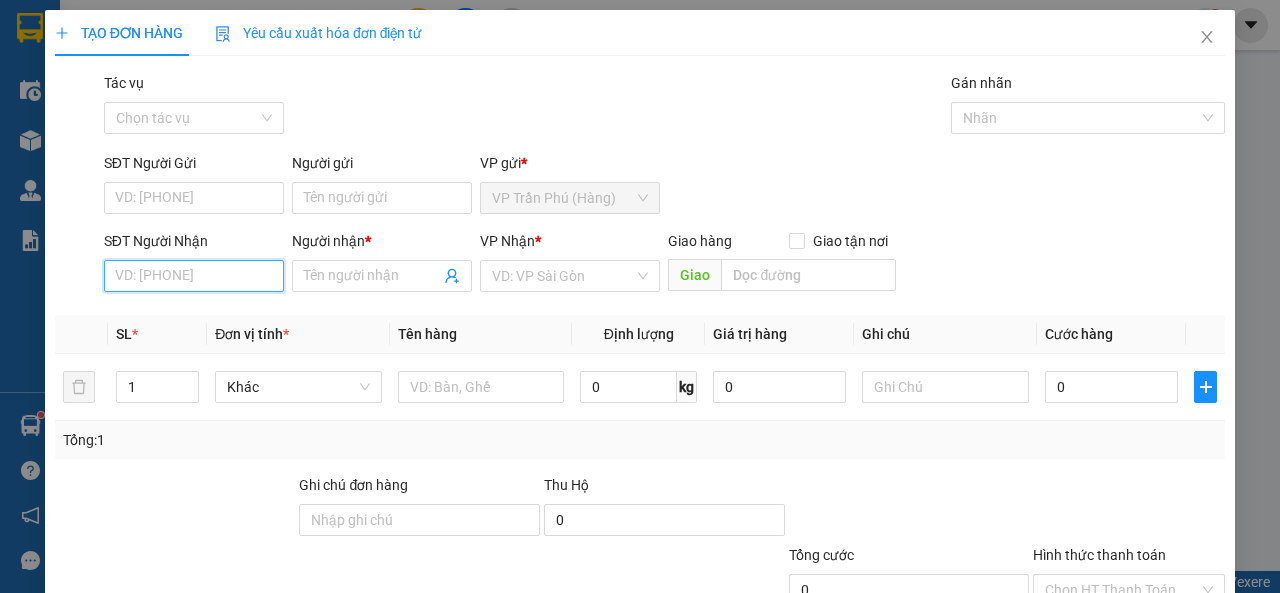 click on "SĐT Người Nhận" at bounding box center (194, 276) 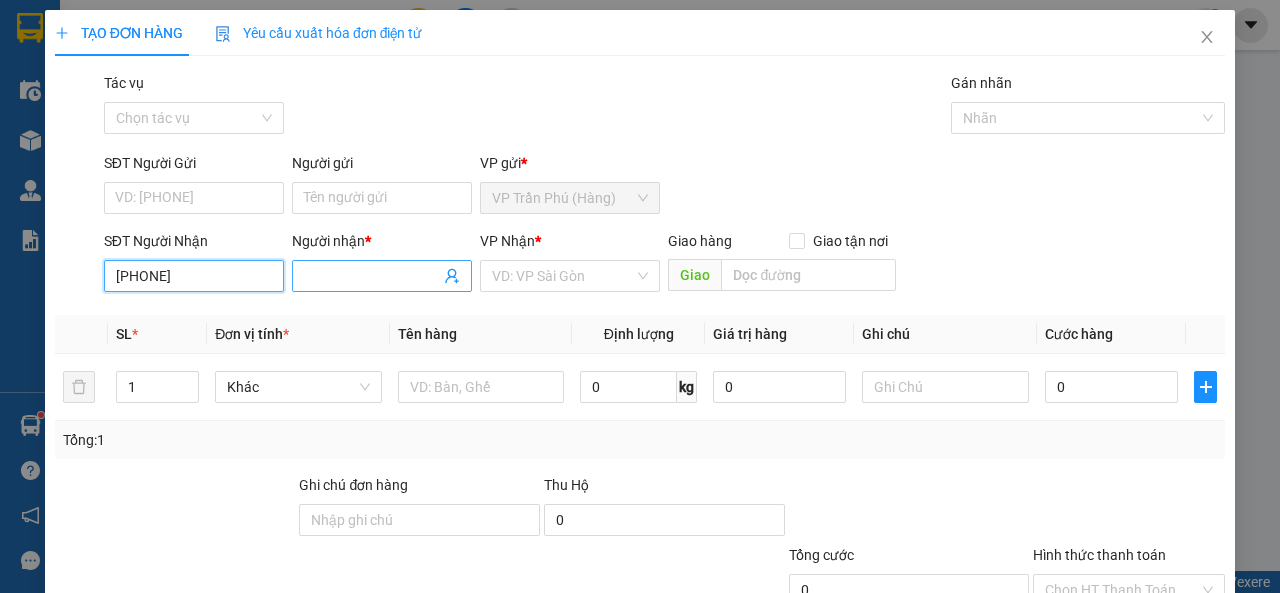 type on "[PHONE]" 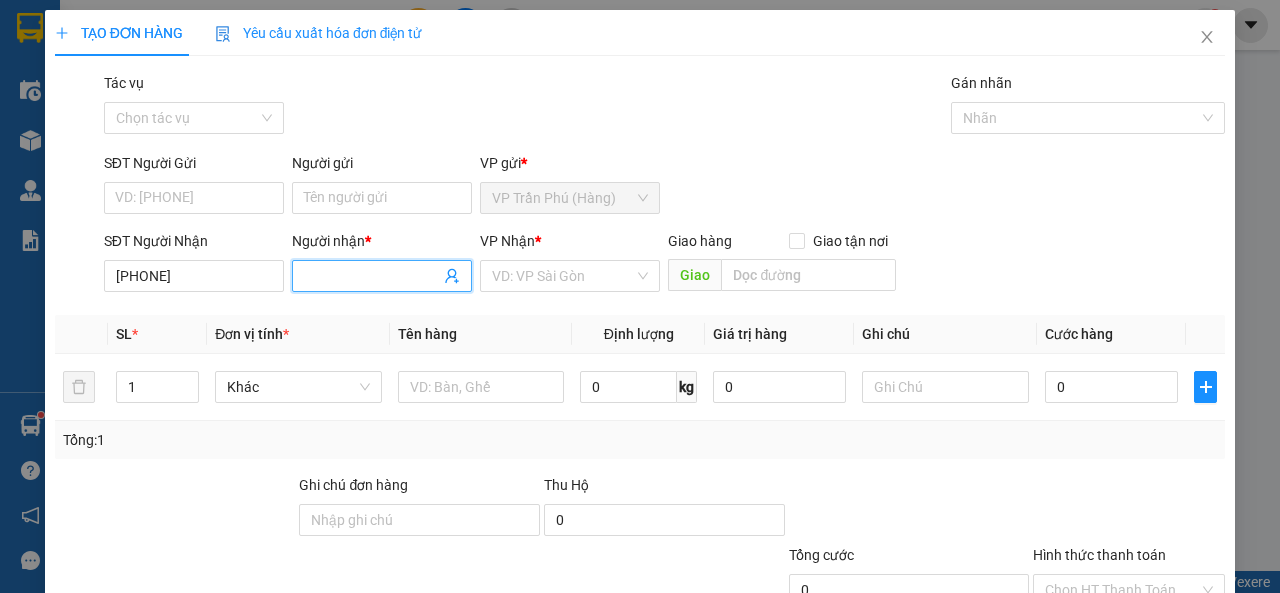 click on "Người nhận  *" at bounding box center (372, 276) 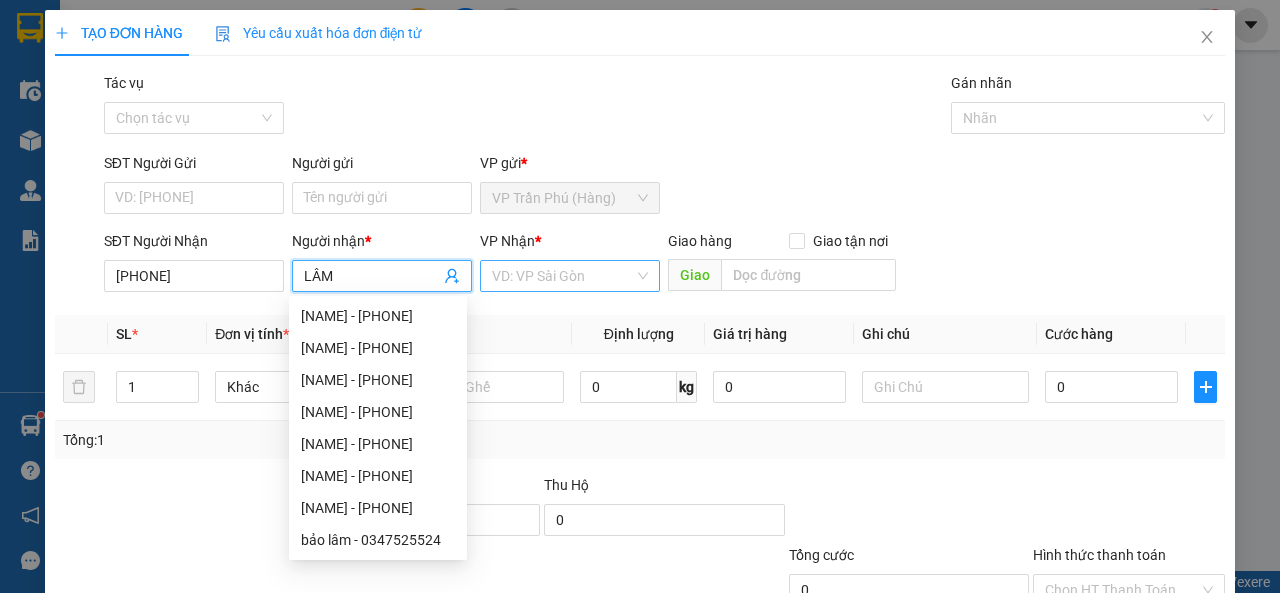 type on "LÂM" 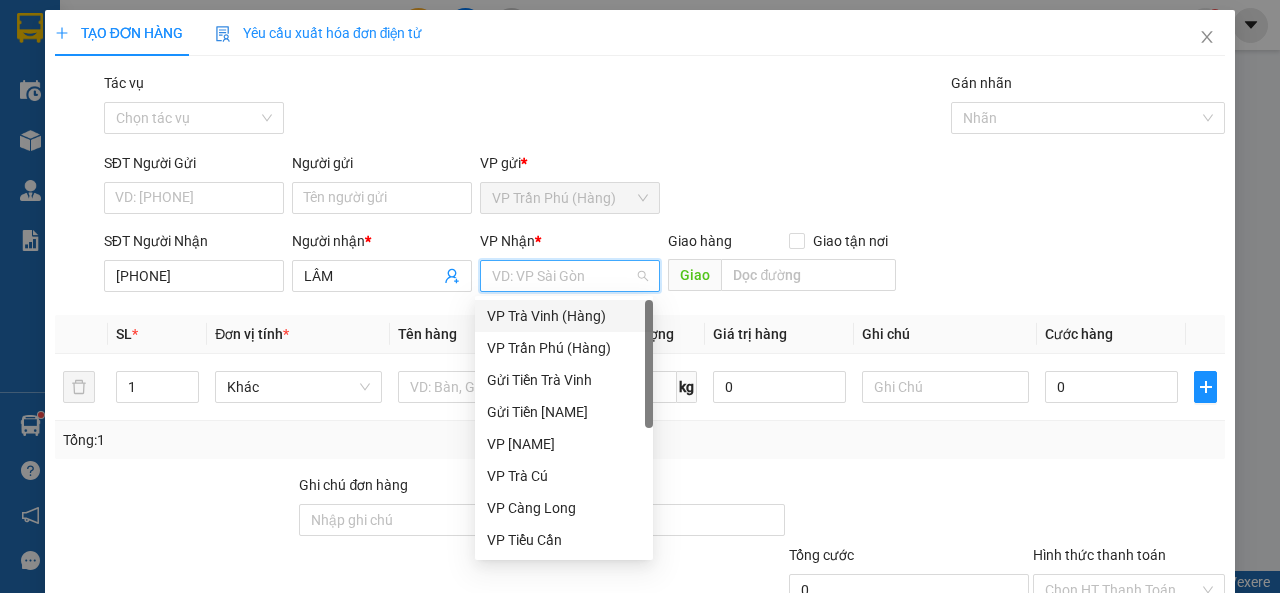 click on "VP Trà Vinh (Hàng)" at bounding box center (564, 316) 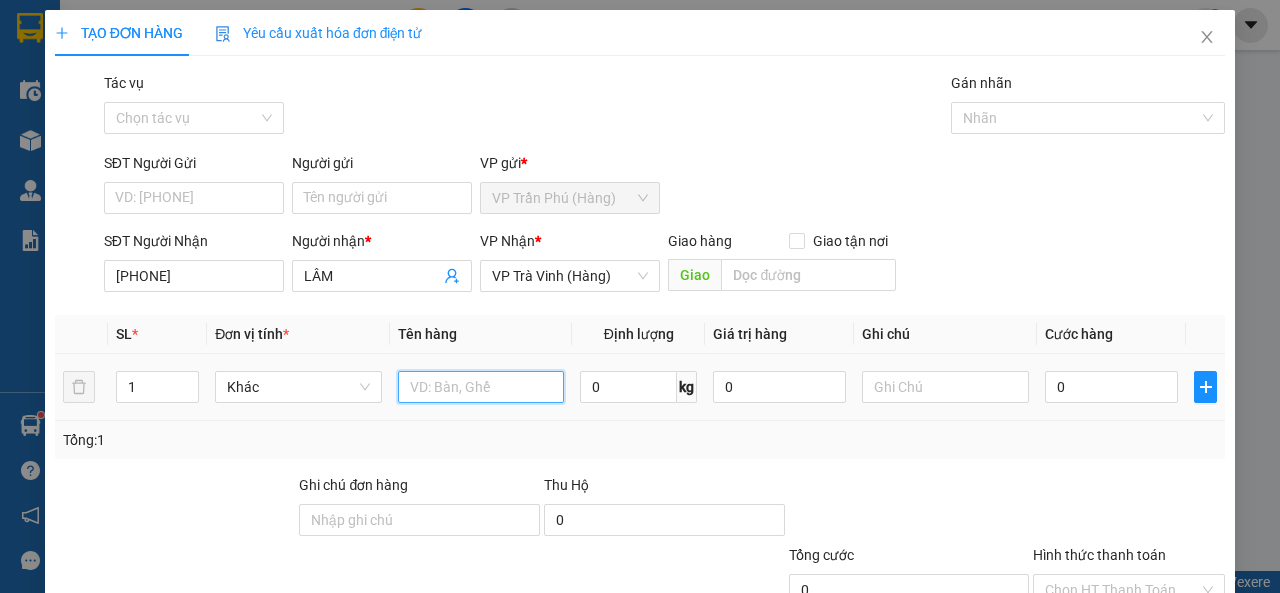 click at bounding box center [481, 387] 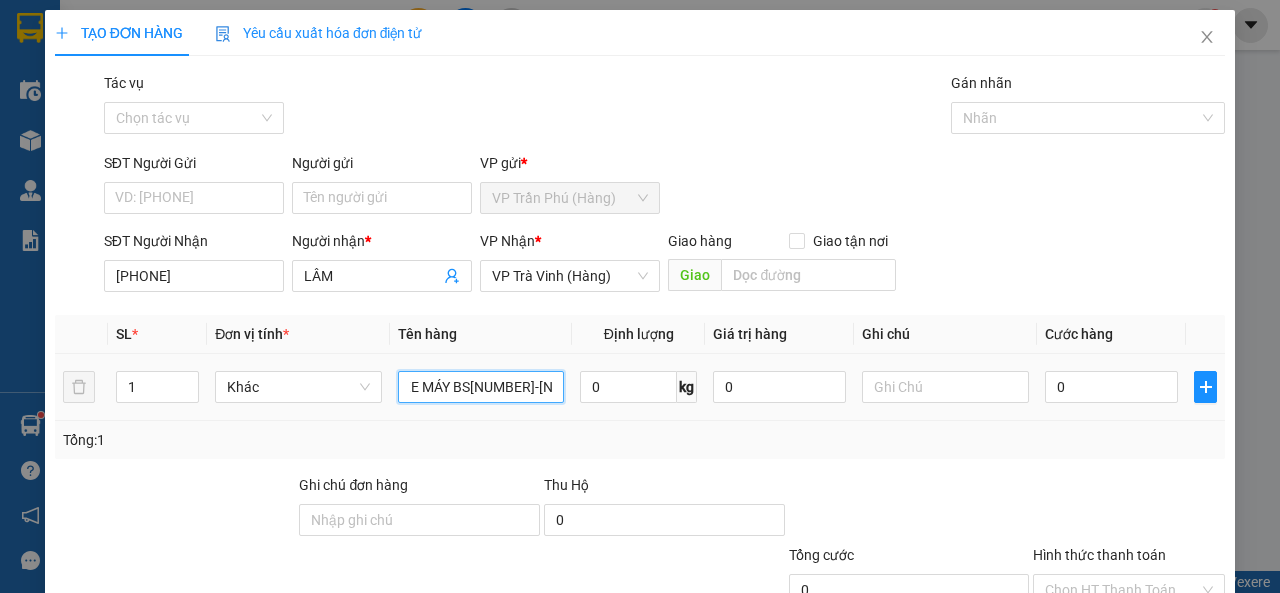 scroll, scrollTop: 0, scrollLeft: 17, axis: horizontal 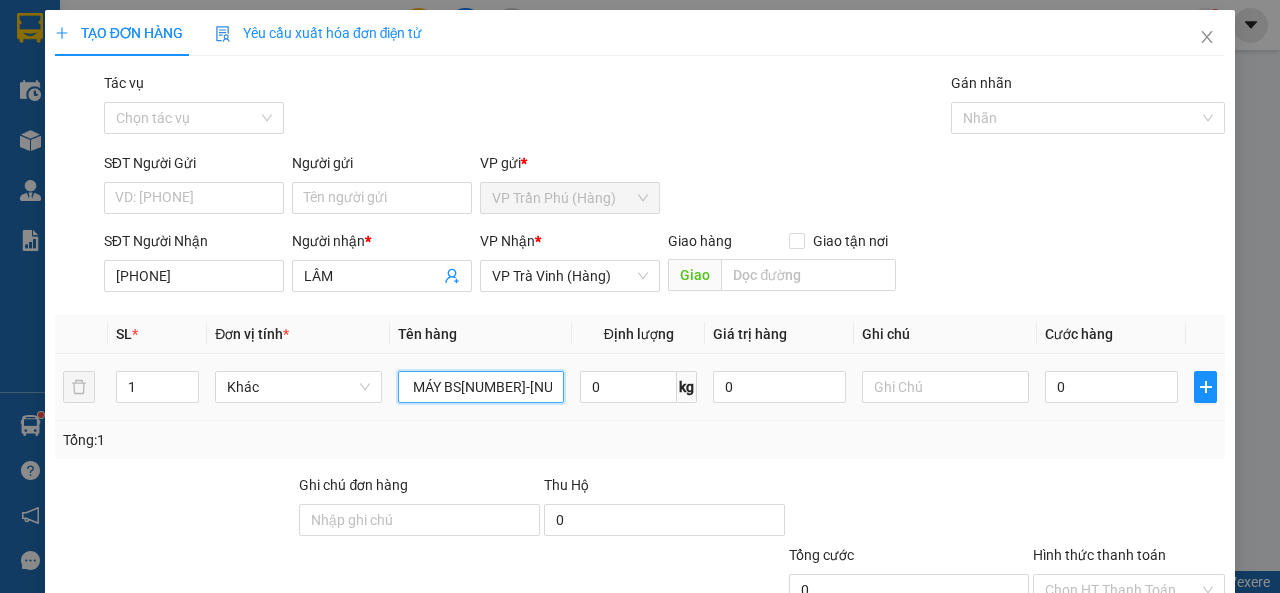 type on "XE MÁY BS[PLATE]" 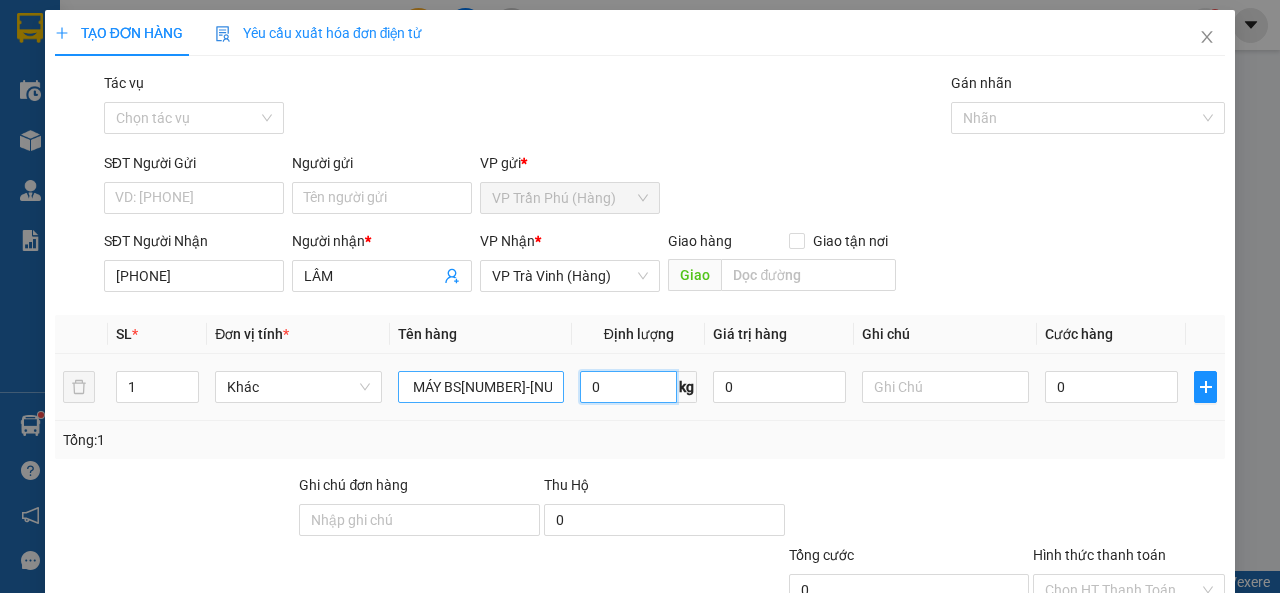 scroll, scrollTop: 0, scrollLeft: 0, axis: both 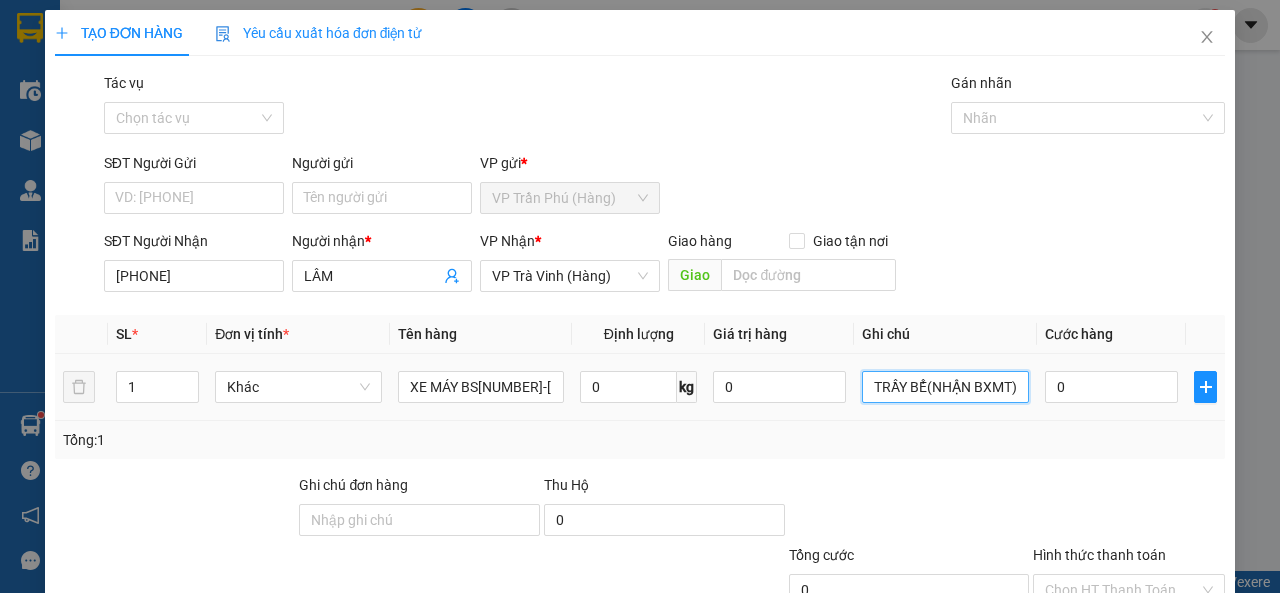 type on "KO BAO TRẦY BỂ(NHẬN BXMT)" 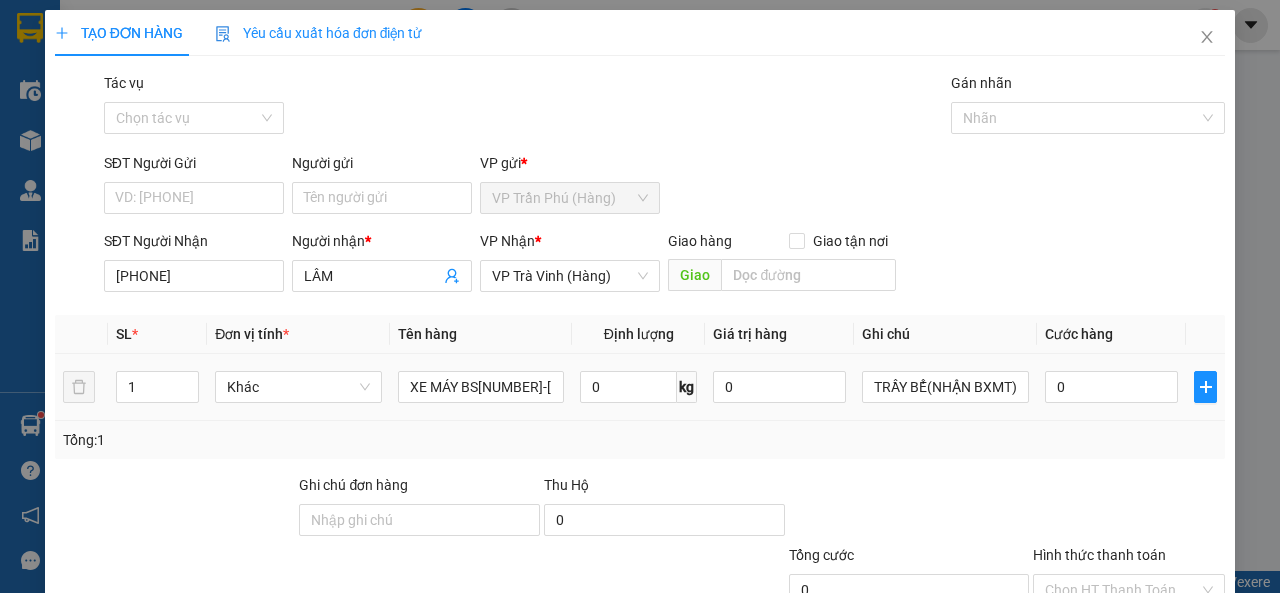 click on "0" at bounding box center [1111, 387] 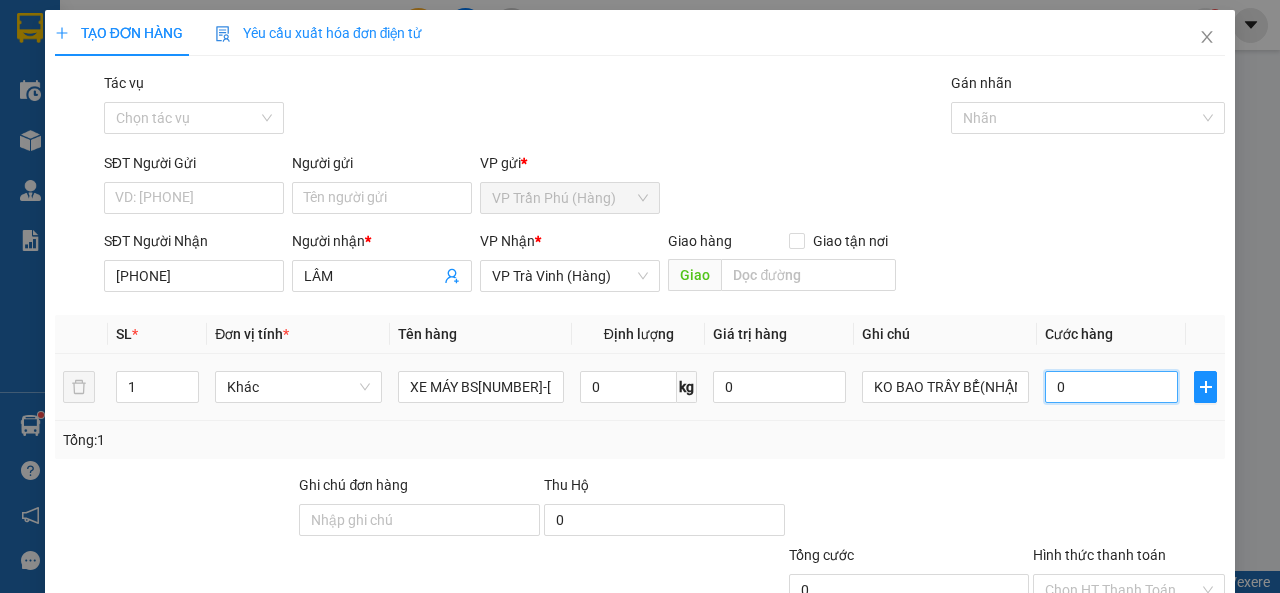 click on "0" at bounding box center [1111, 387] 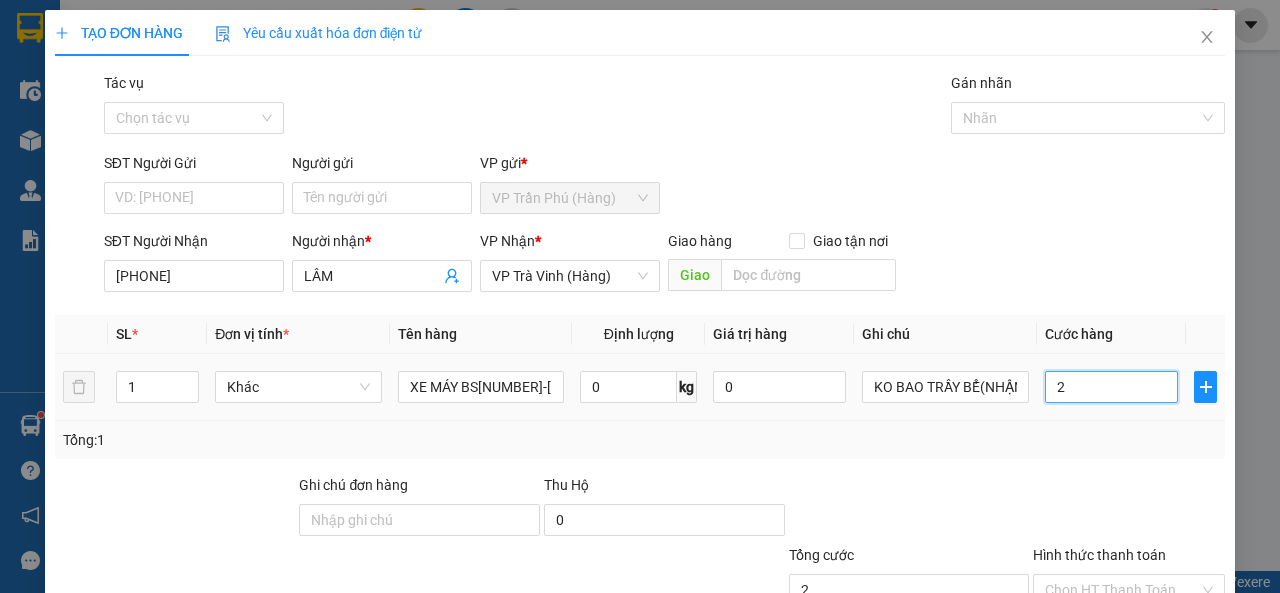 type on "25" 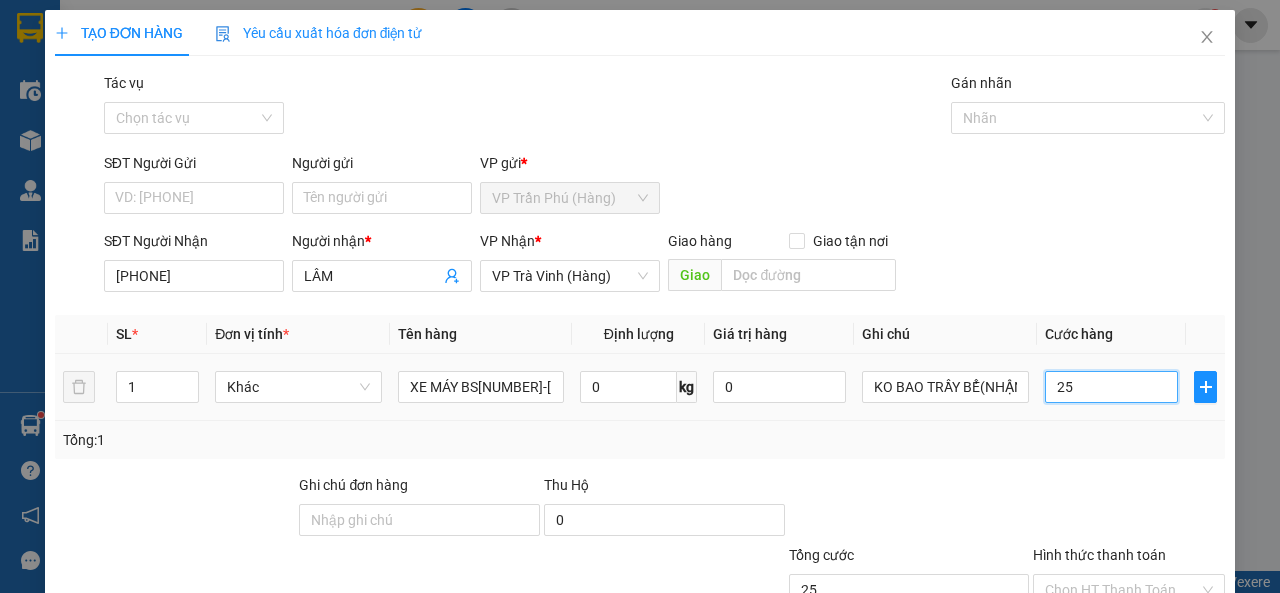 type on "250" 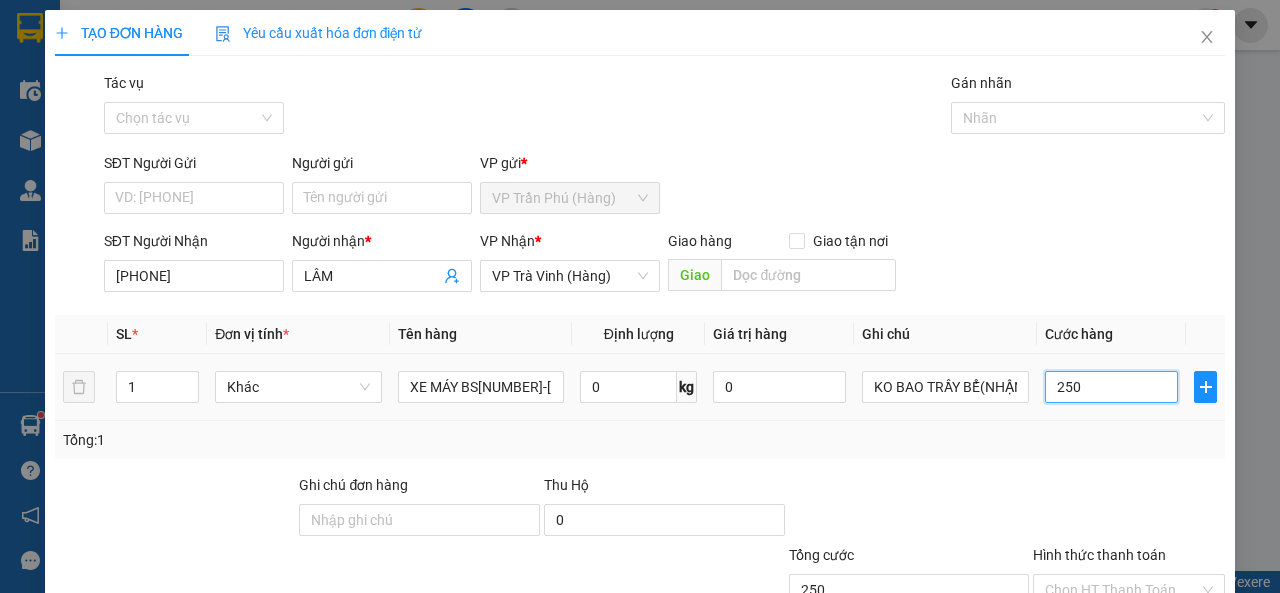 scroll, scrollTop: 147, scrollLeft: 0, axis: vertical 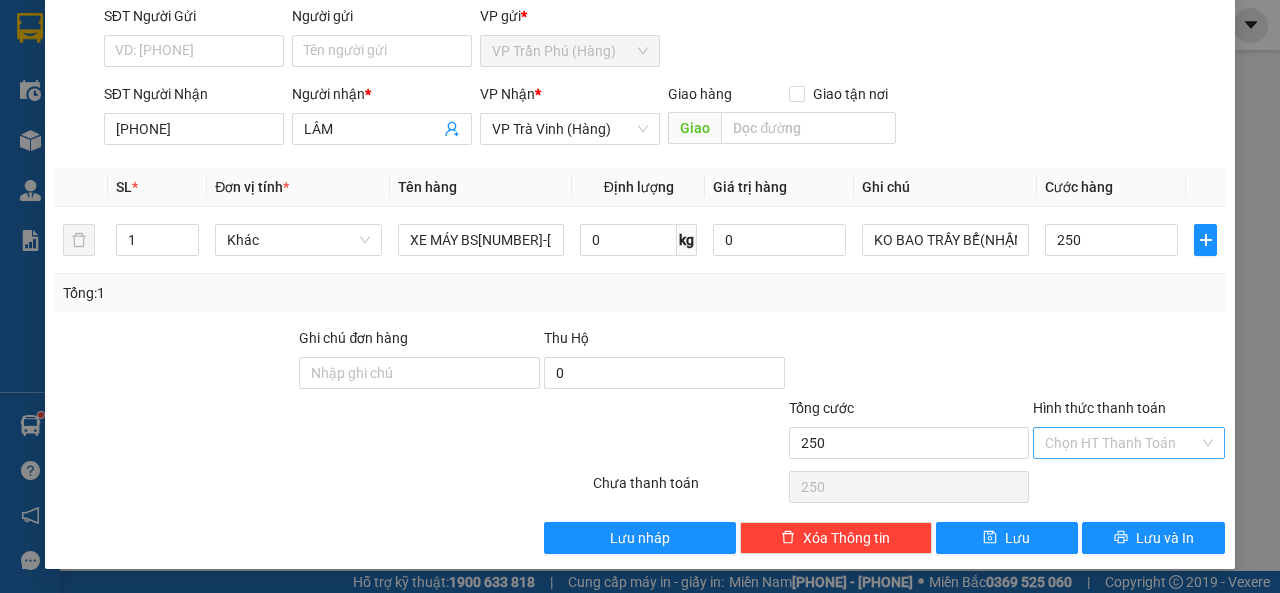 type on "250.000" 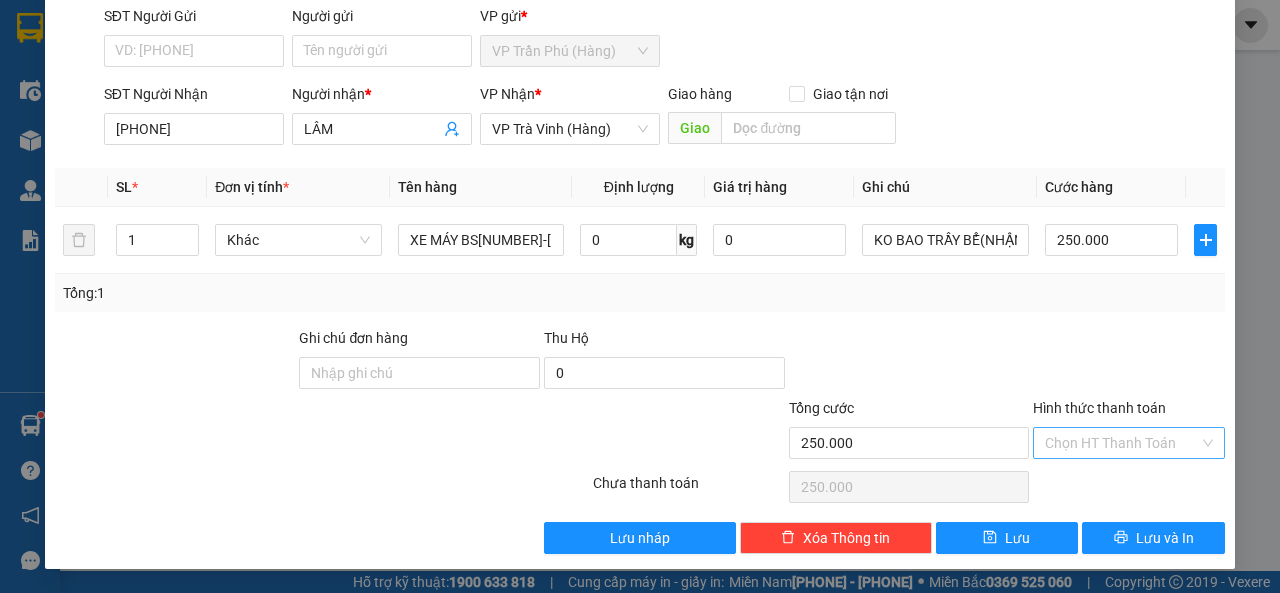 click on "Hình thức thanh toán" at bounding box center (1122, 443) 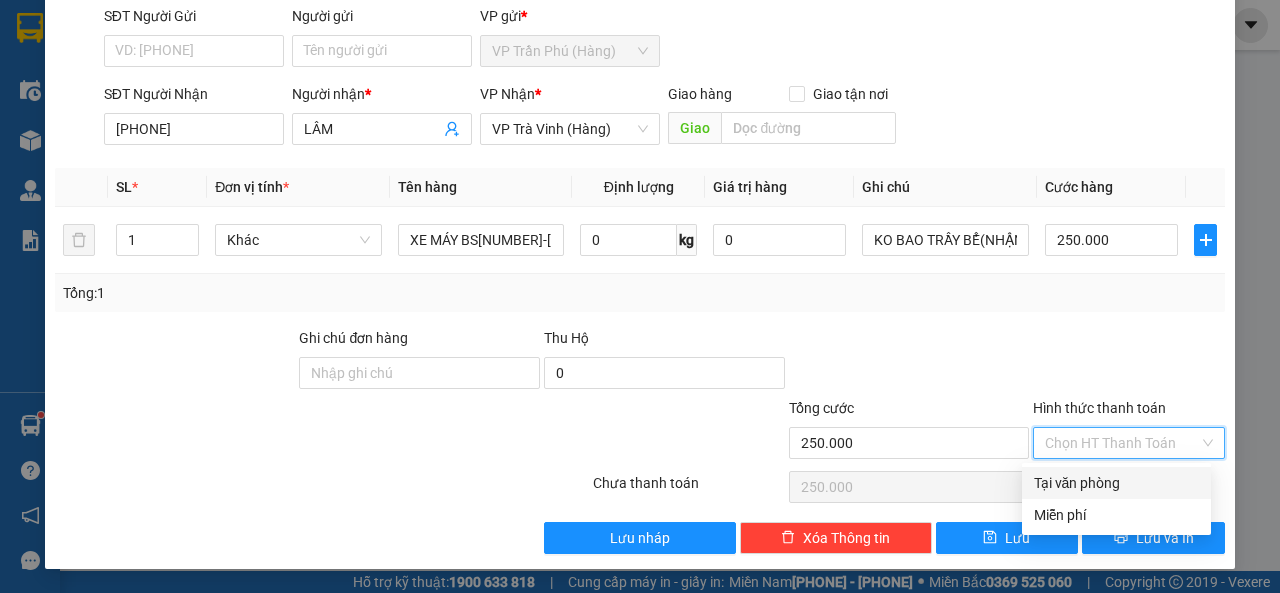 click on "Tại văn phòng" at bounding box center (1116, 483) 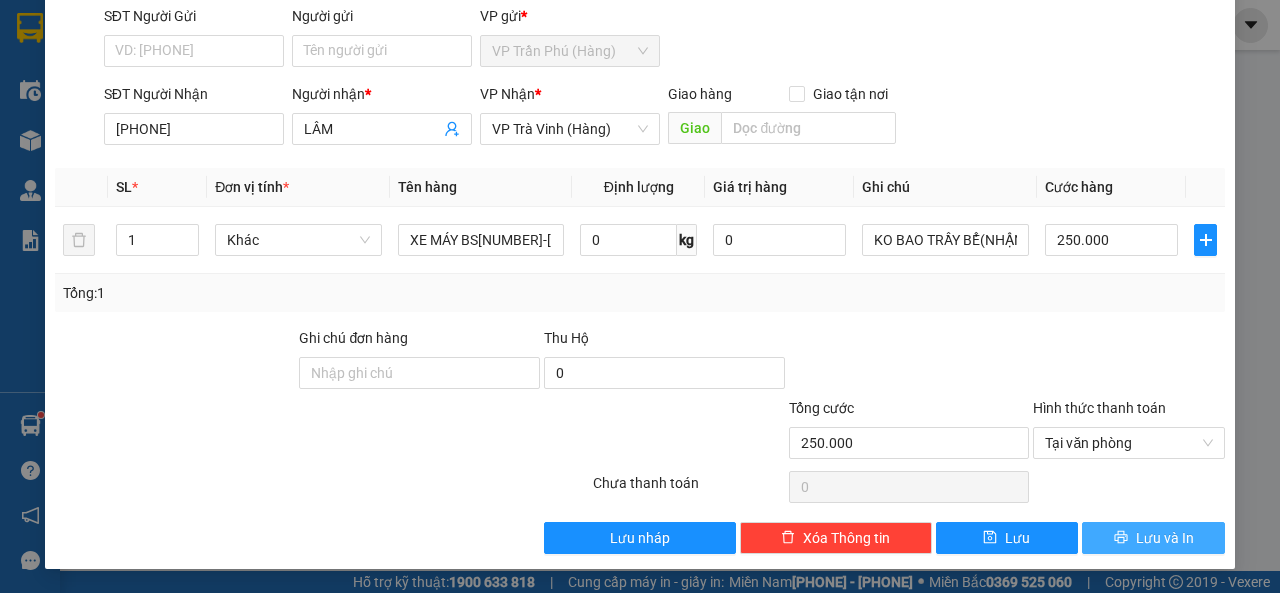 click on "Lưu và In" at bounding box center [1153, 538] 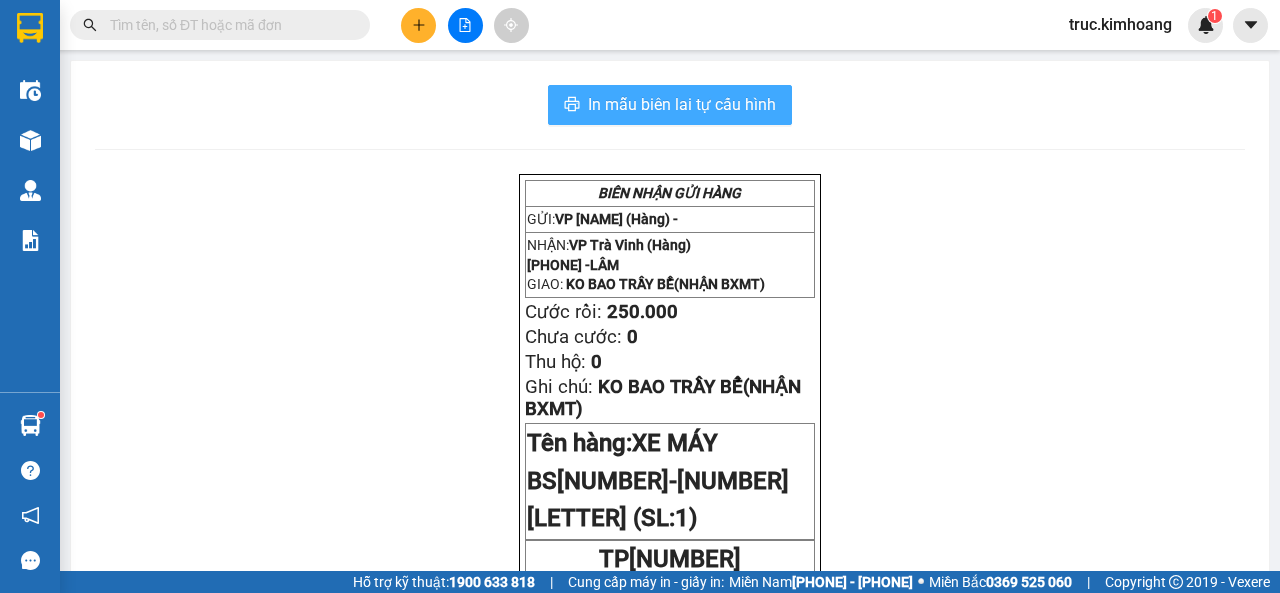 click on "In mẫu biên lai tự cấu hình" at bounding box center [682, 104] 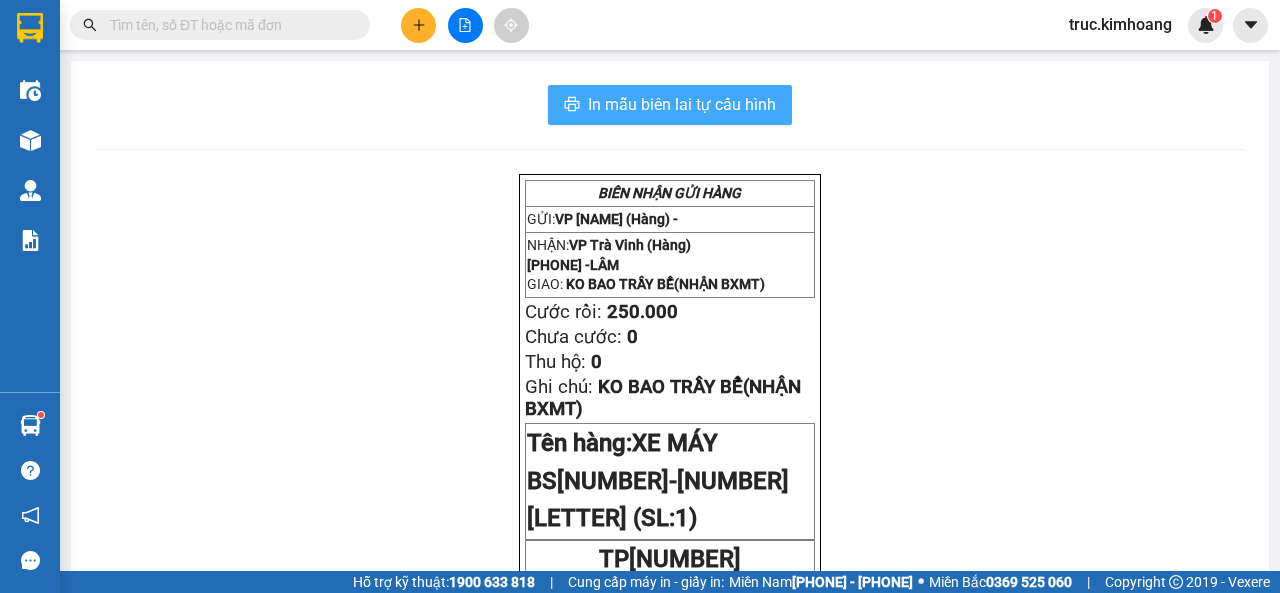 scroll, scrollTop: 0, scrollLeft: 0, axis: both 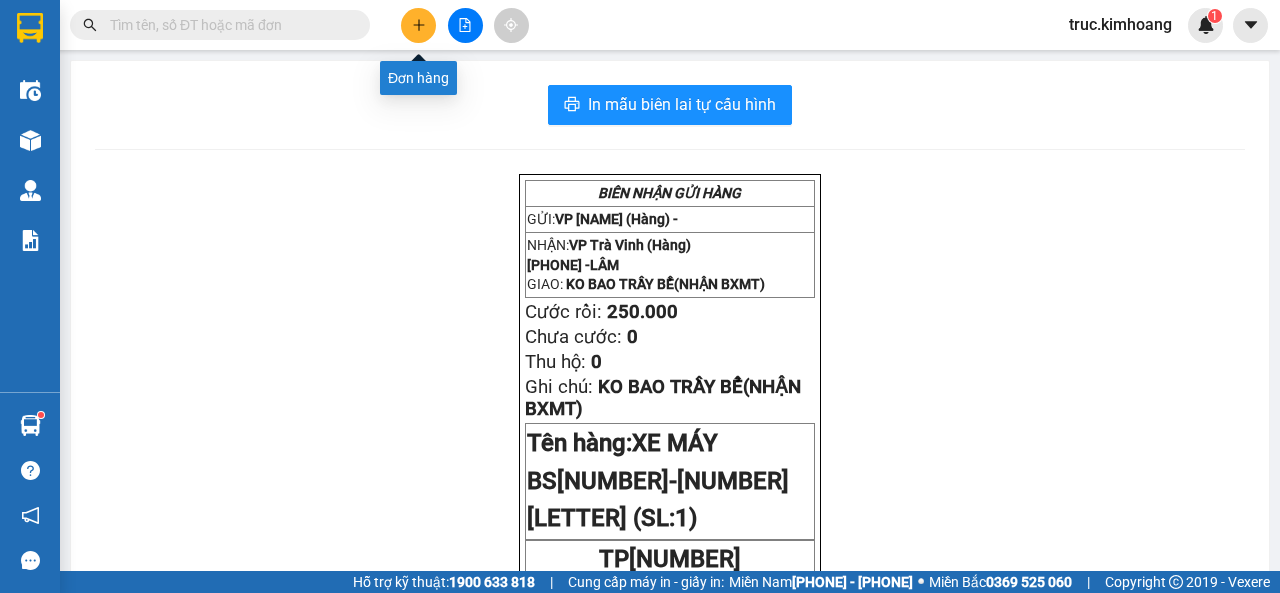 click at bounding box center [418, 25] 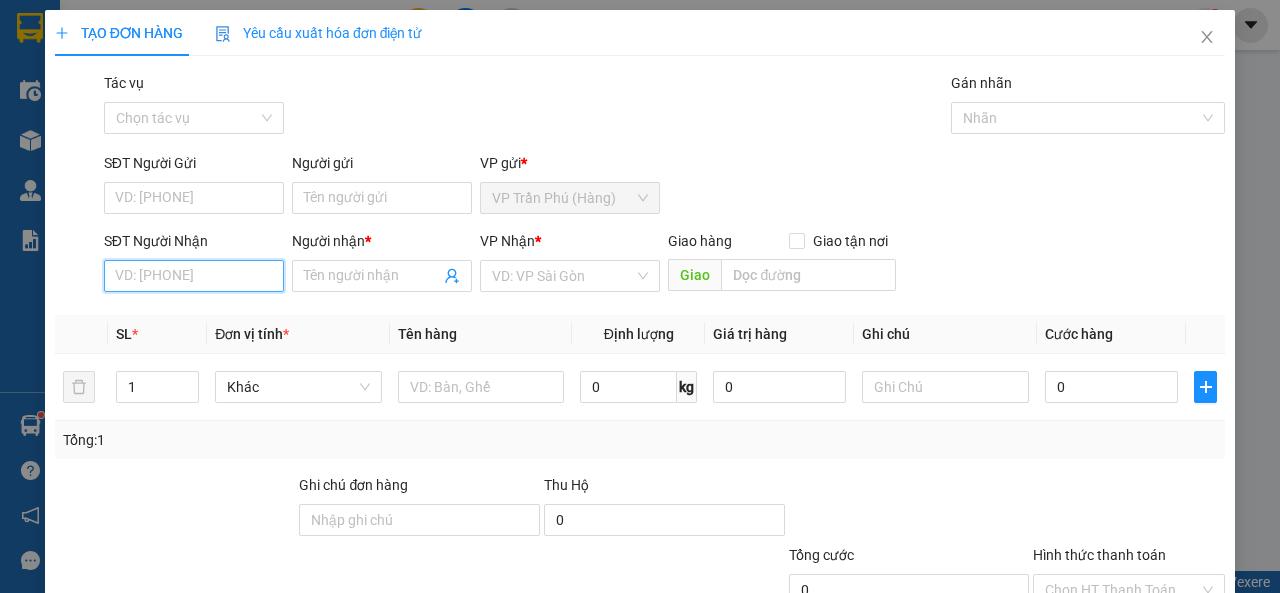 click on "SĐT Người Nhận" at bounding box center (194, 276) 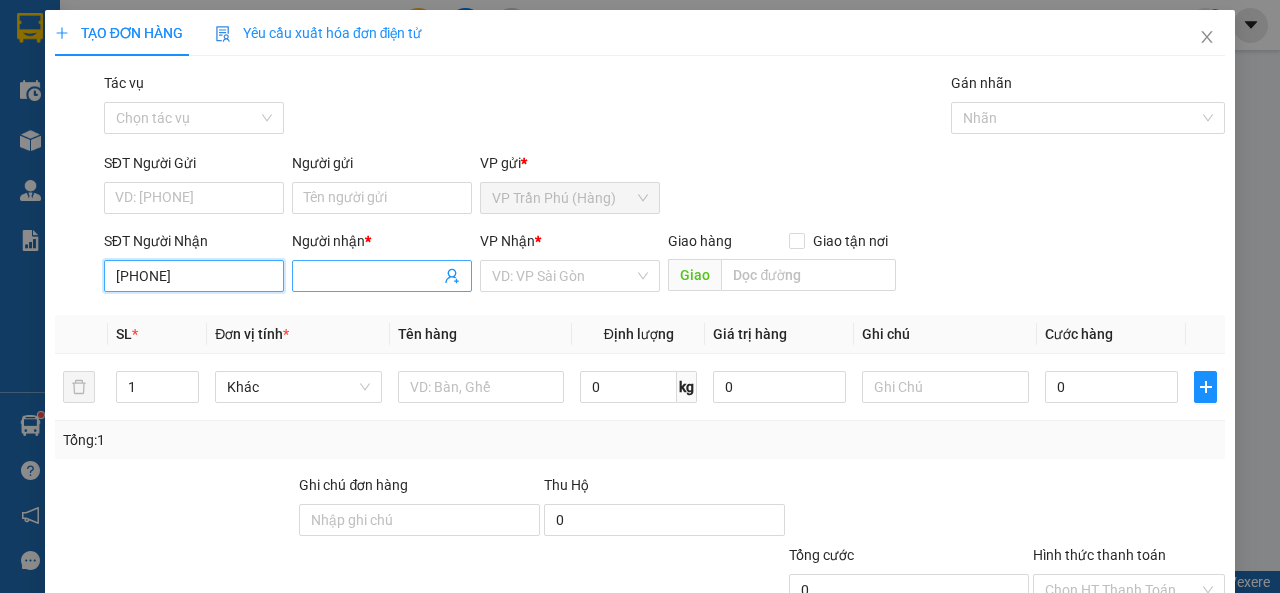 type on "0384976176" 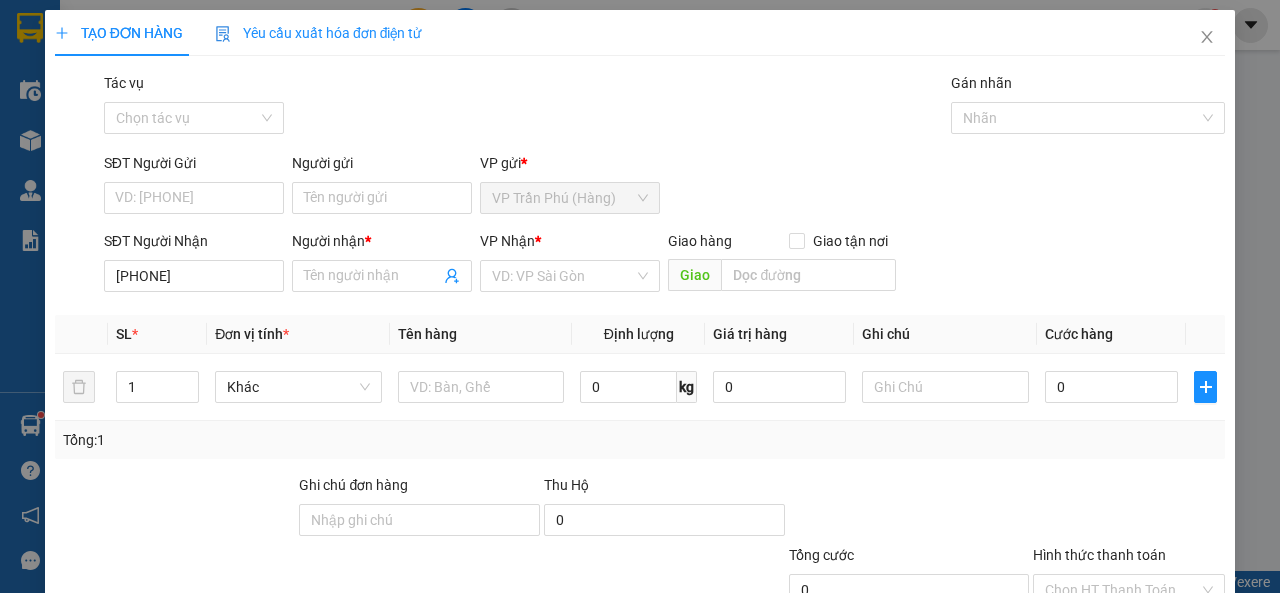 drag, startPoint x: 409, startPoint y: 279, endPoint x: 428, endPoint y: 231, distance: 51.62364 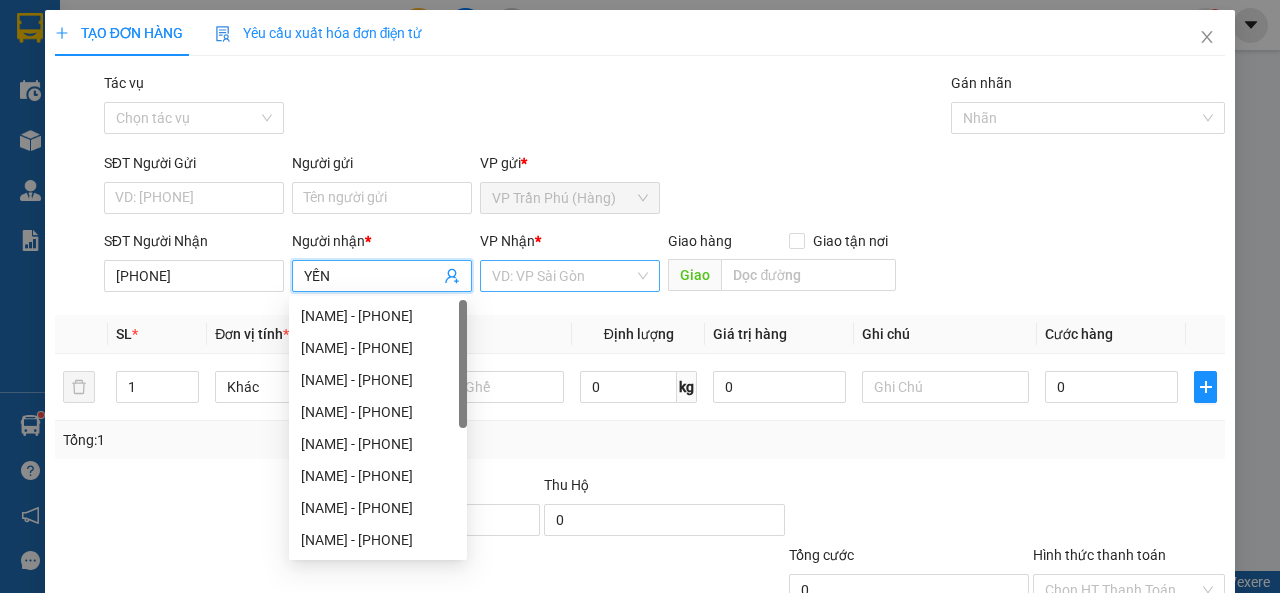 type on "YẾN" 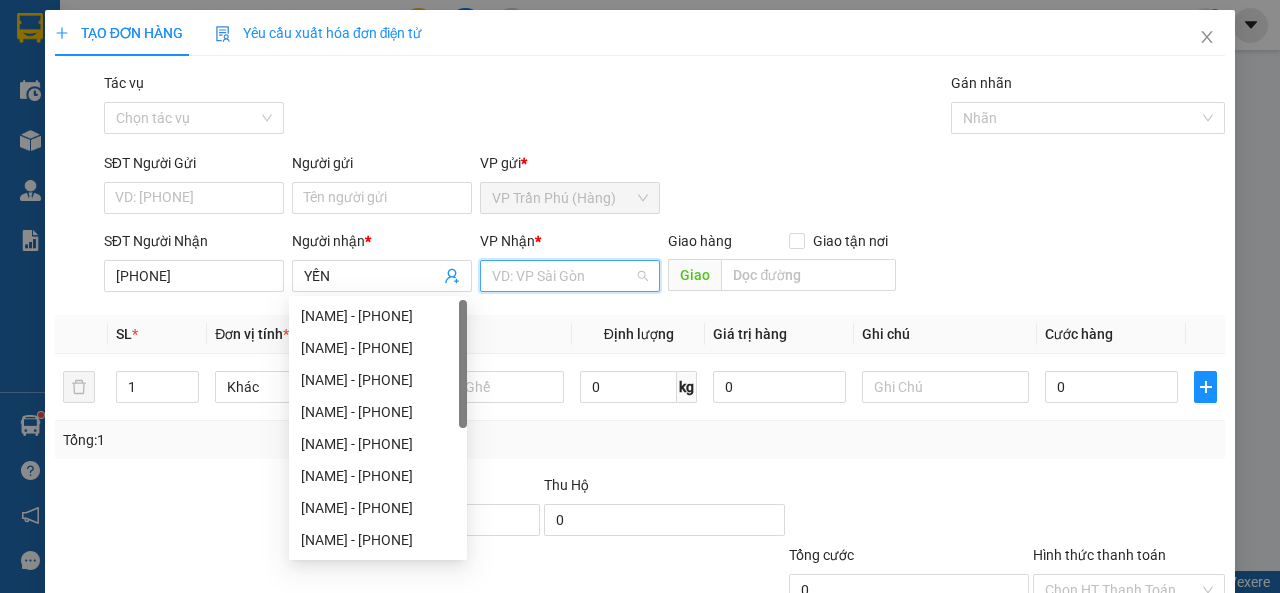 click at bounding box center (563, 276) 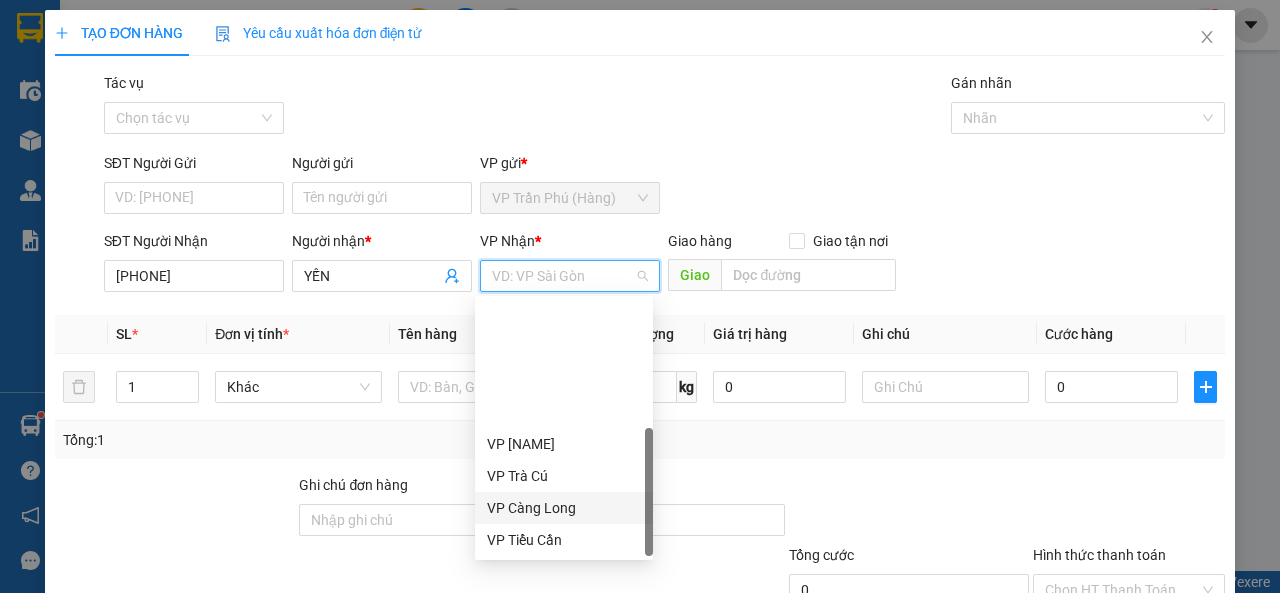 scroll, scrollTop: 160, scrollLeft: 0, axis: vertical 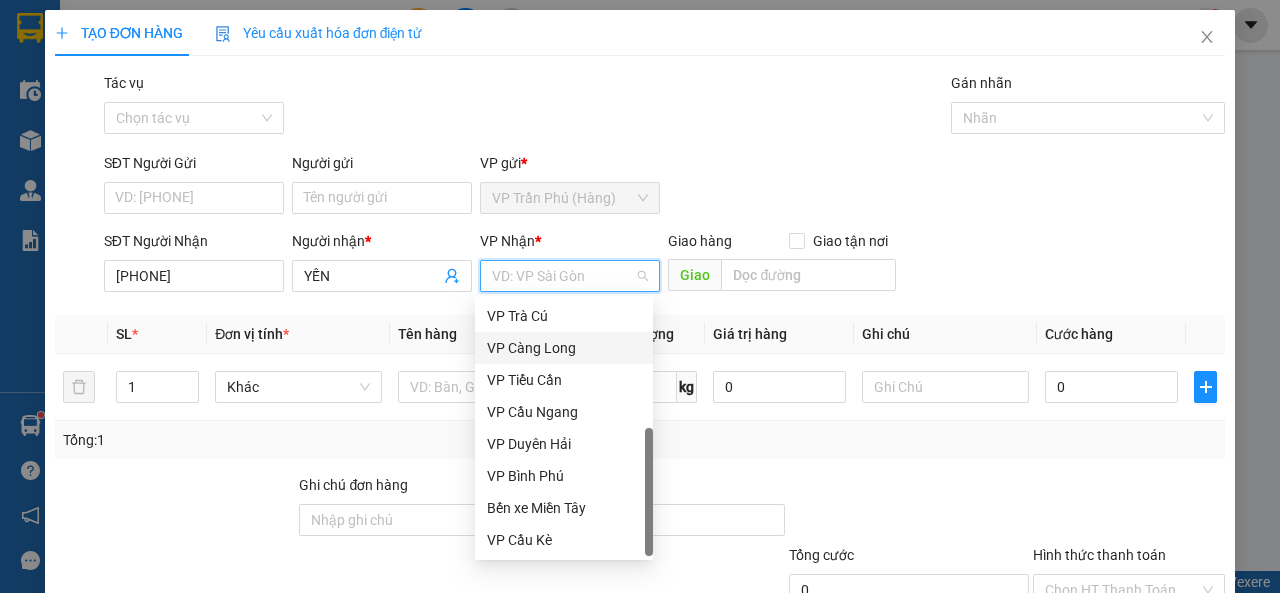 click on "VP Càng Long" at bounding box center [564, 348] 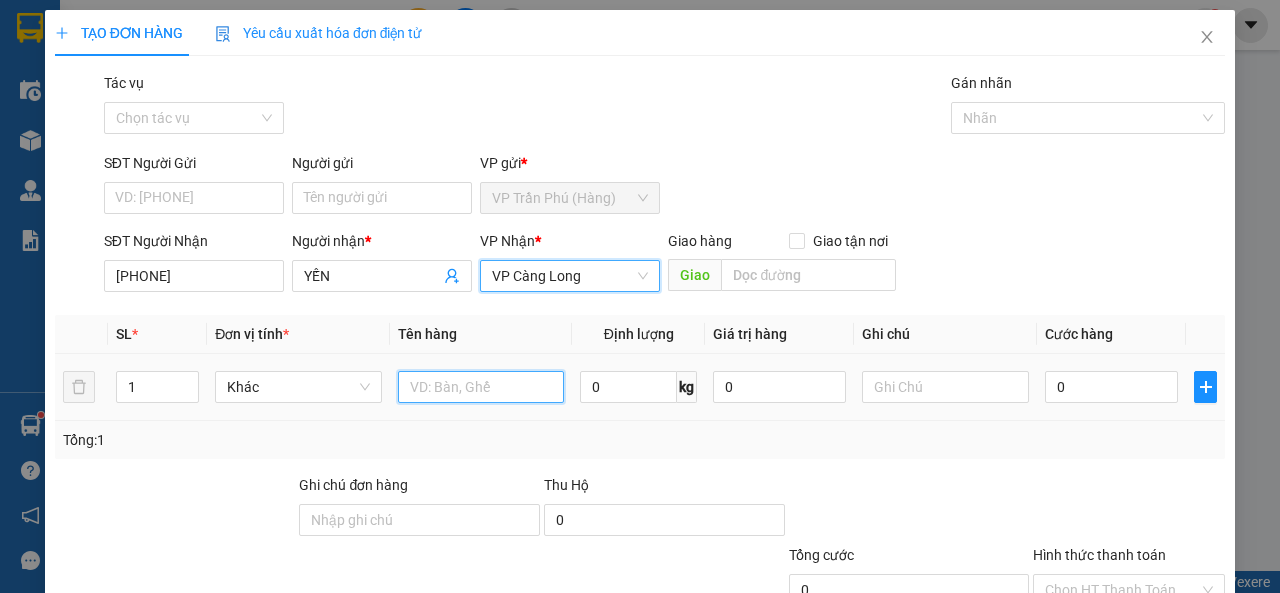 click at bounding box center [481, 387] 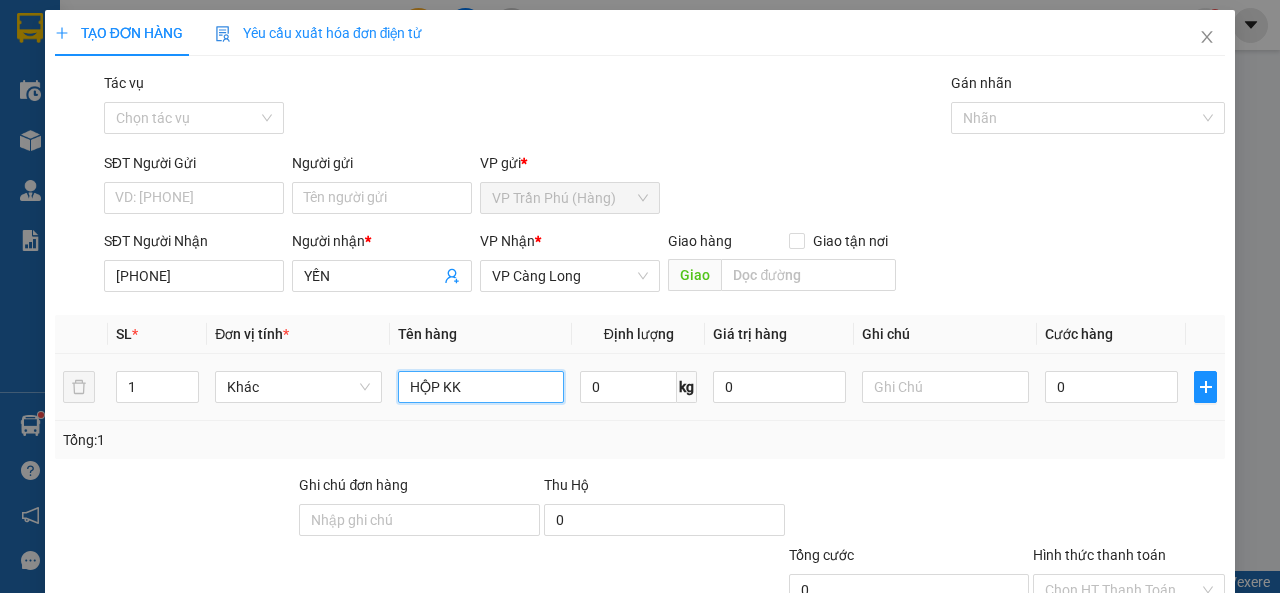 type on "HỘP KK" 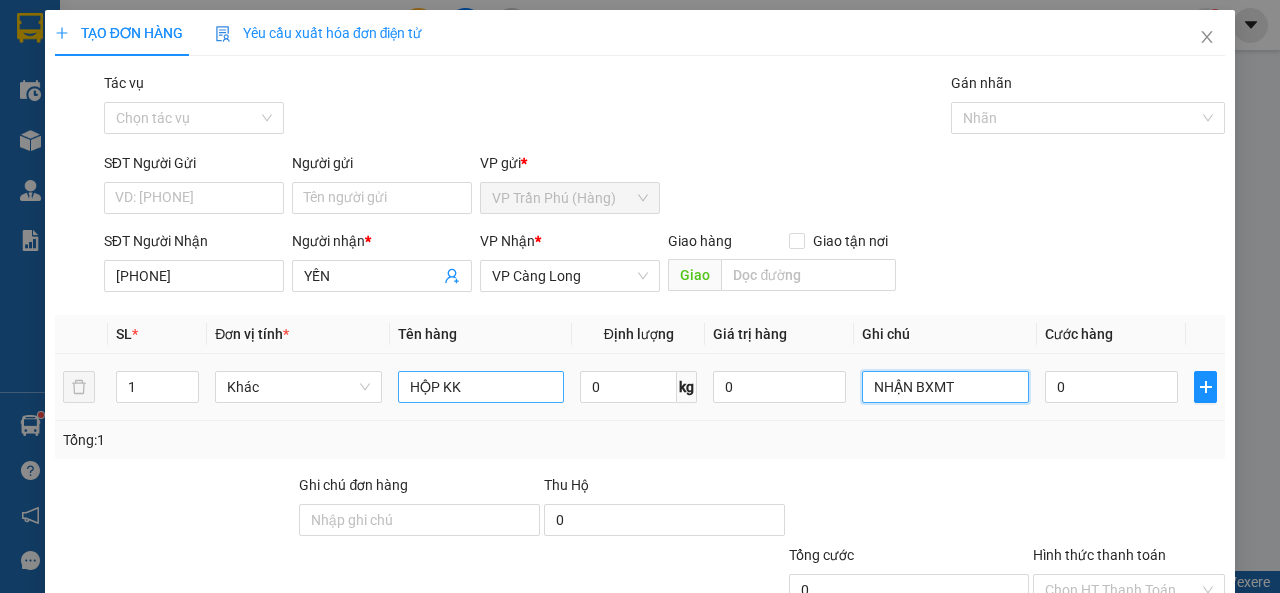 type on "NHẬN BXMT" 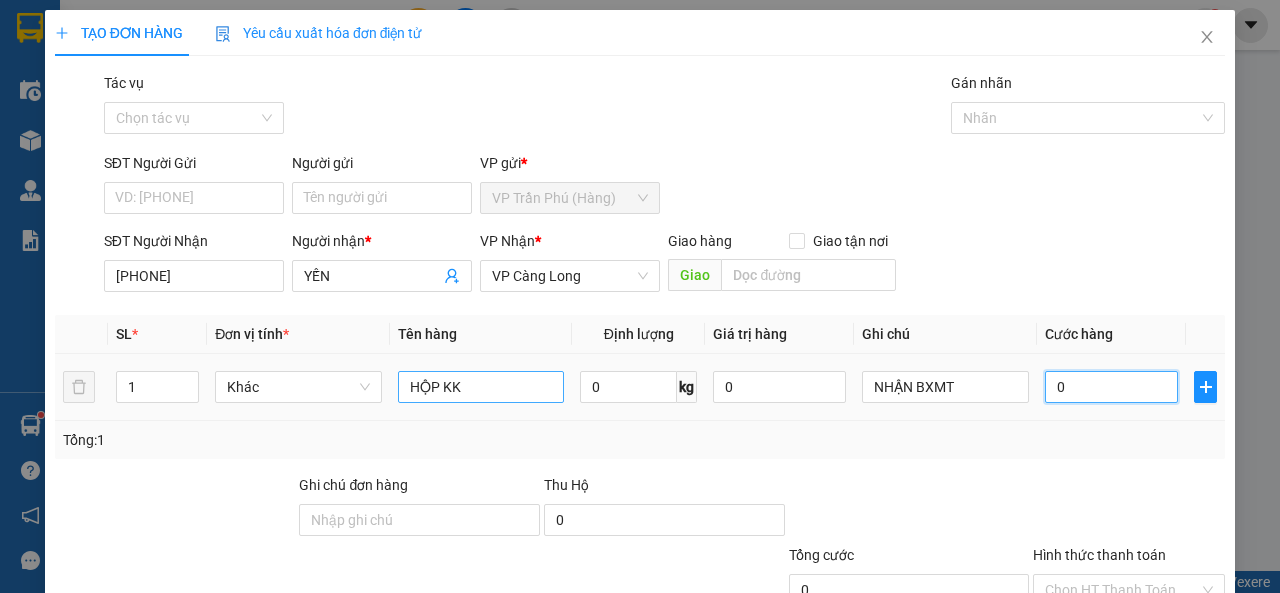 type on "3" 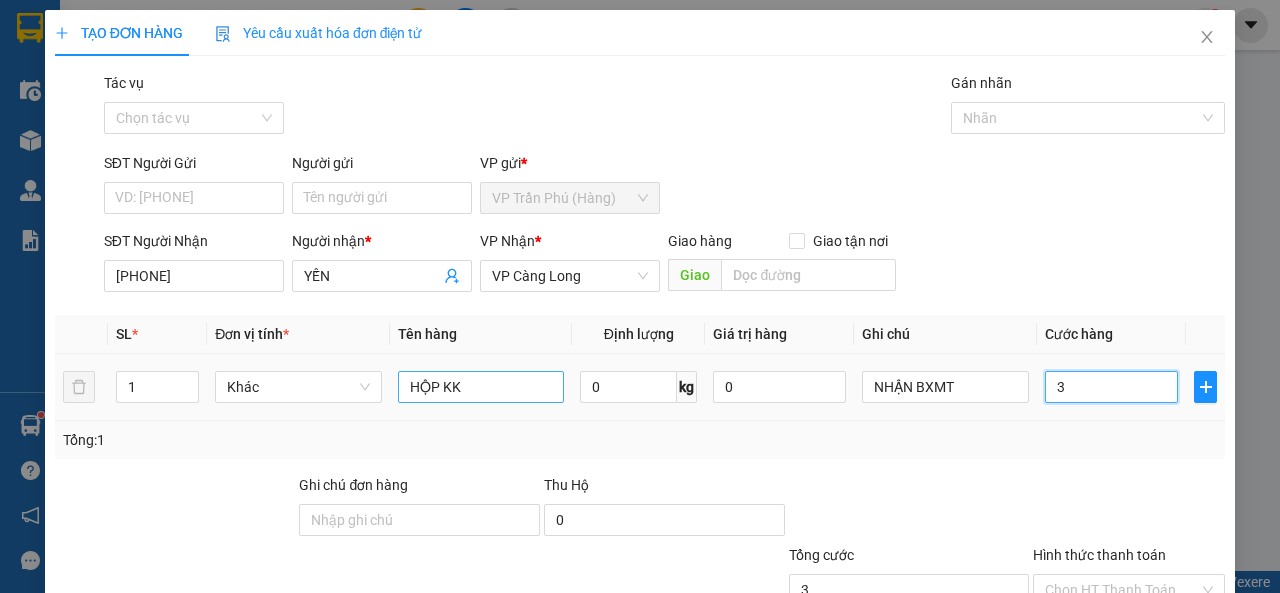 type on "35" 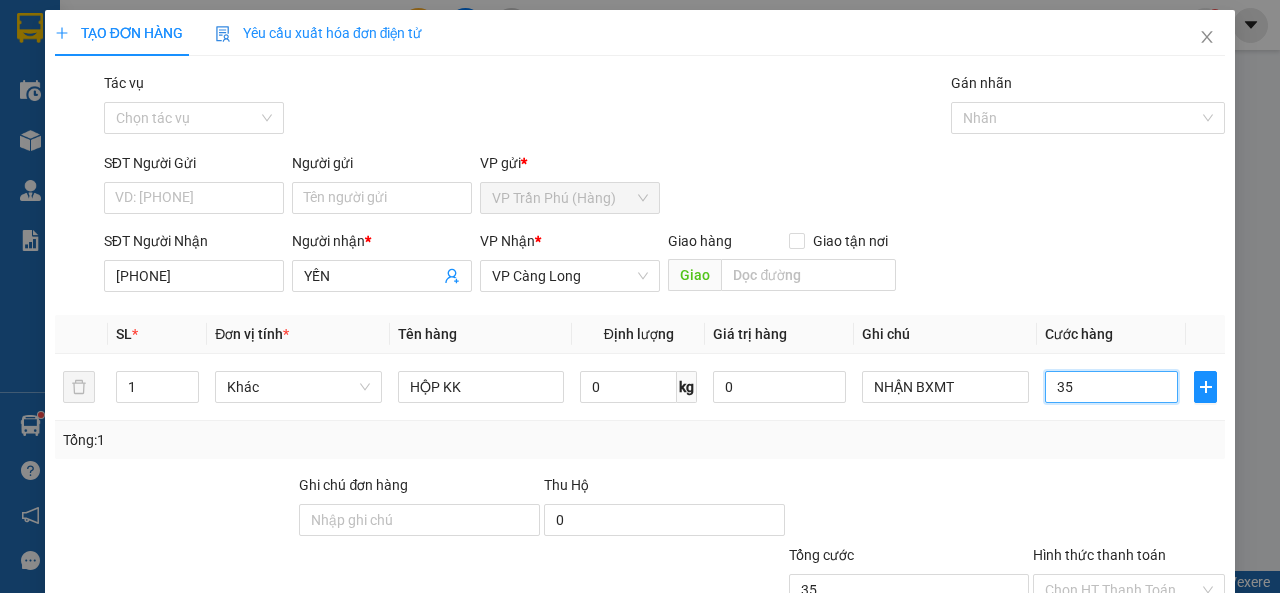 scroll, scrollTop: 147, scrollLeft: 0, axis: vertical 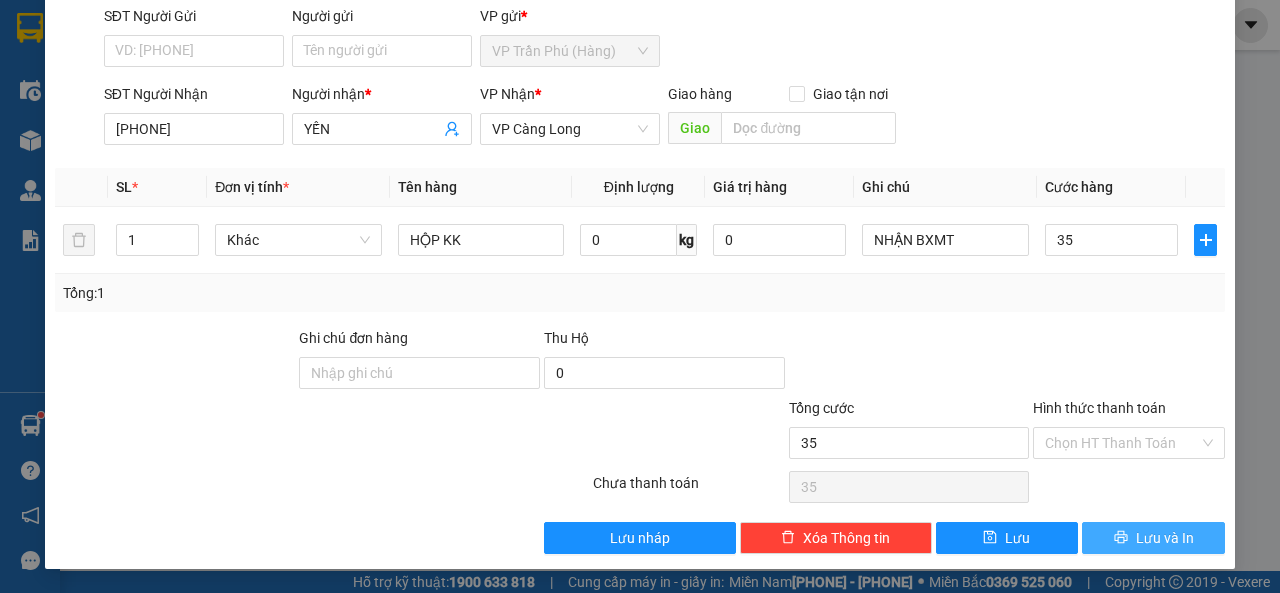 type on "35.000" 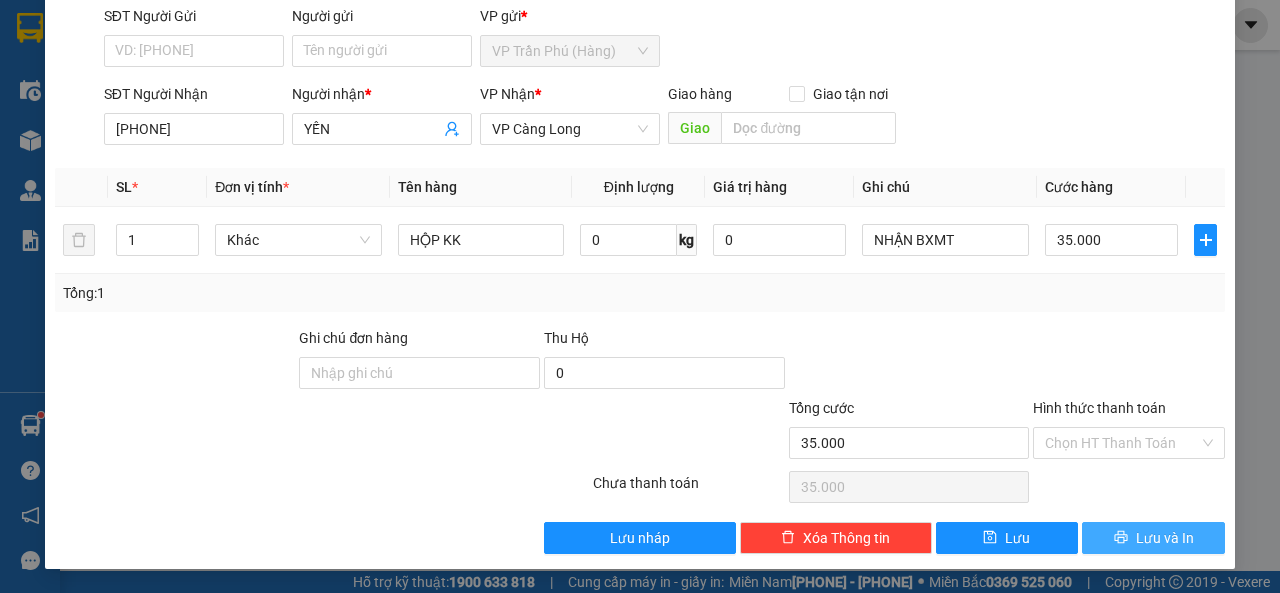 click 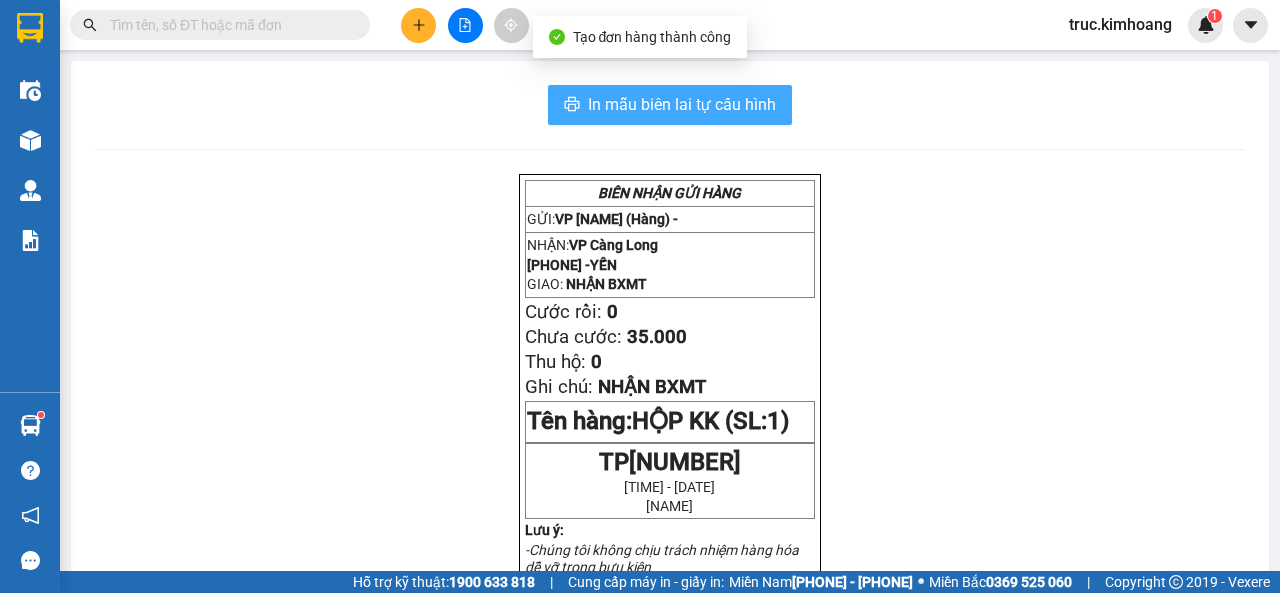 click on "In mẫu biên lai tự cấu hình" at bounding box center (682, 104) 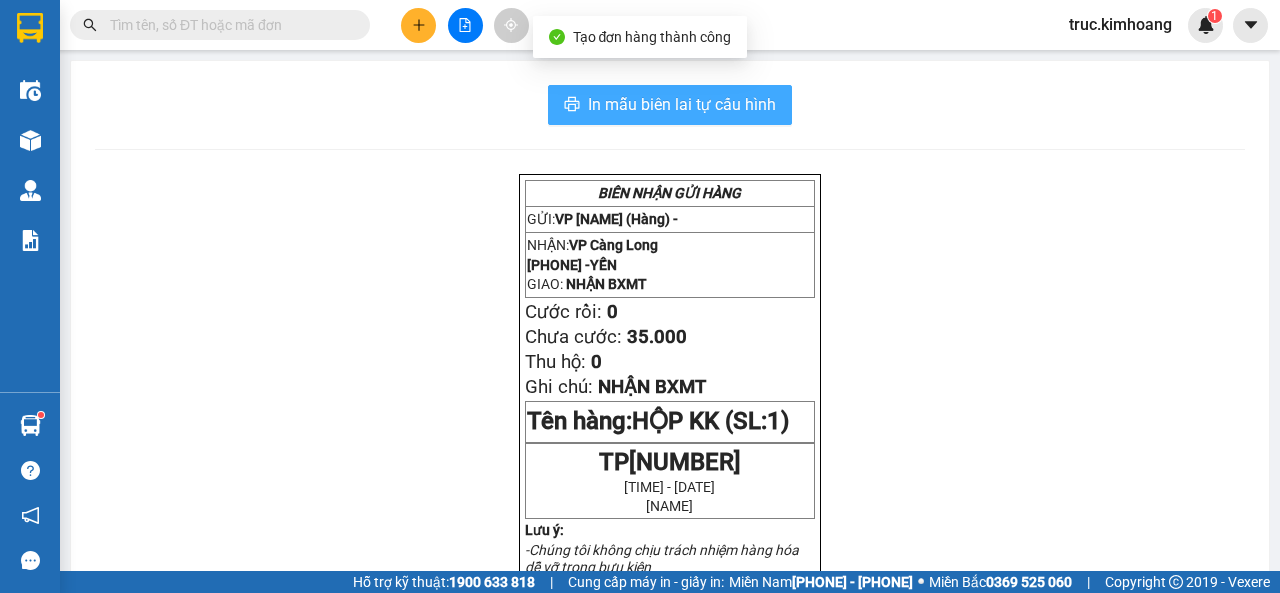 scroll, scrollTop: 0, scrollLeft: 0, axis: both 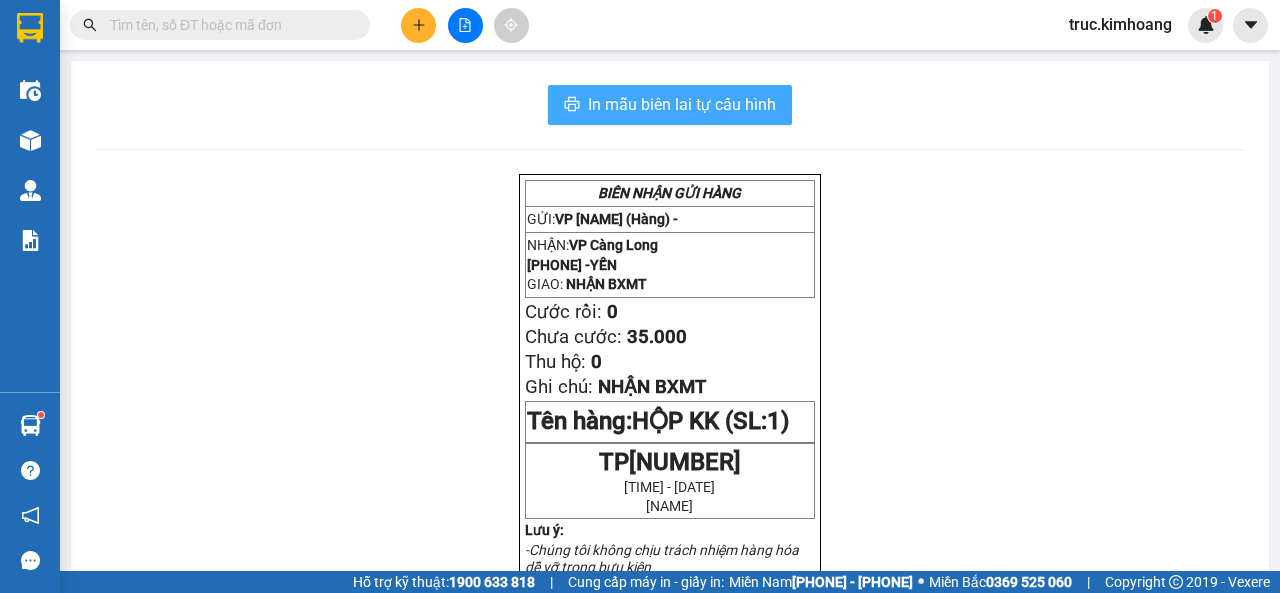 click on "In mẫu biên lai tự cấu hình" at bounding box center [682, 104] 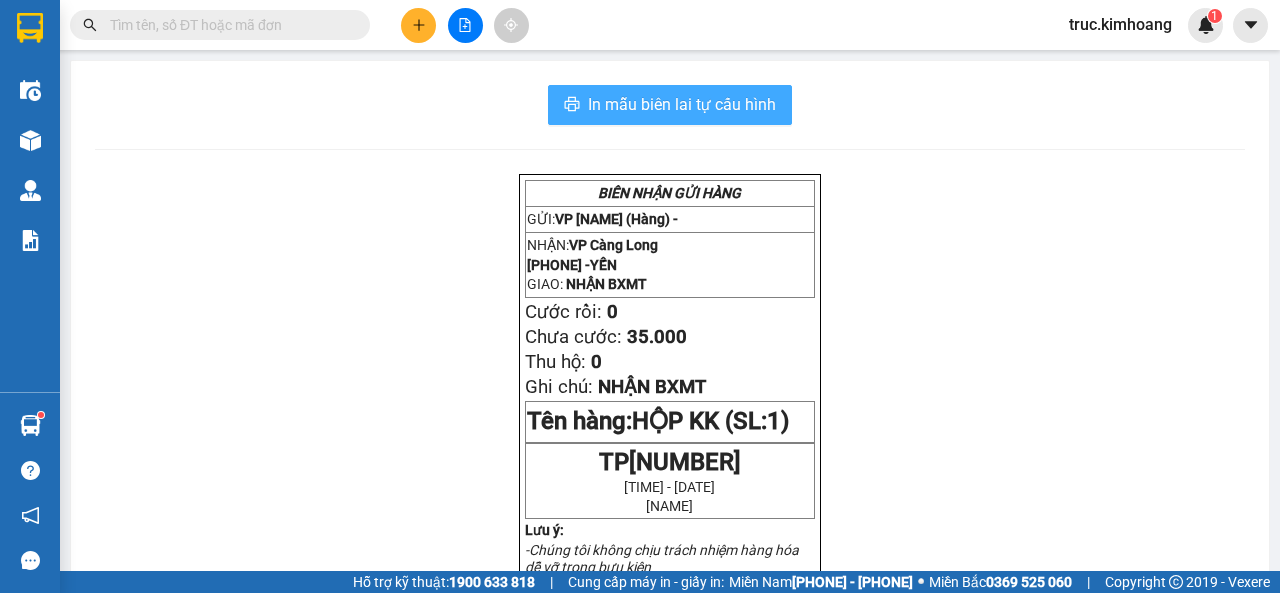 scroll, scrollTop: 0, scrollLeft: 0, axis: both 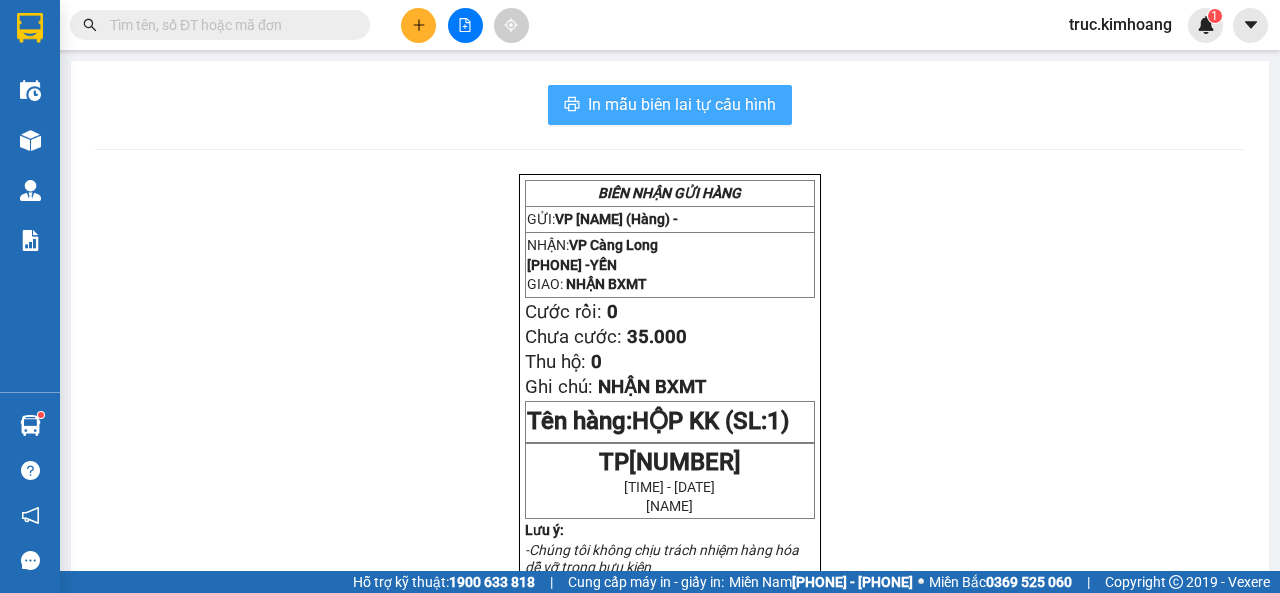 click on "In mẫu biên lai tự cấu hình" at bounding box center [682, 104] 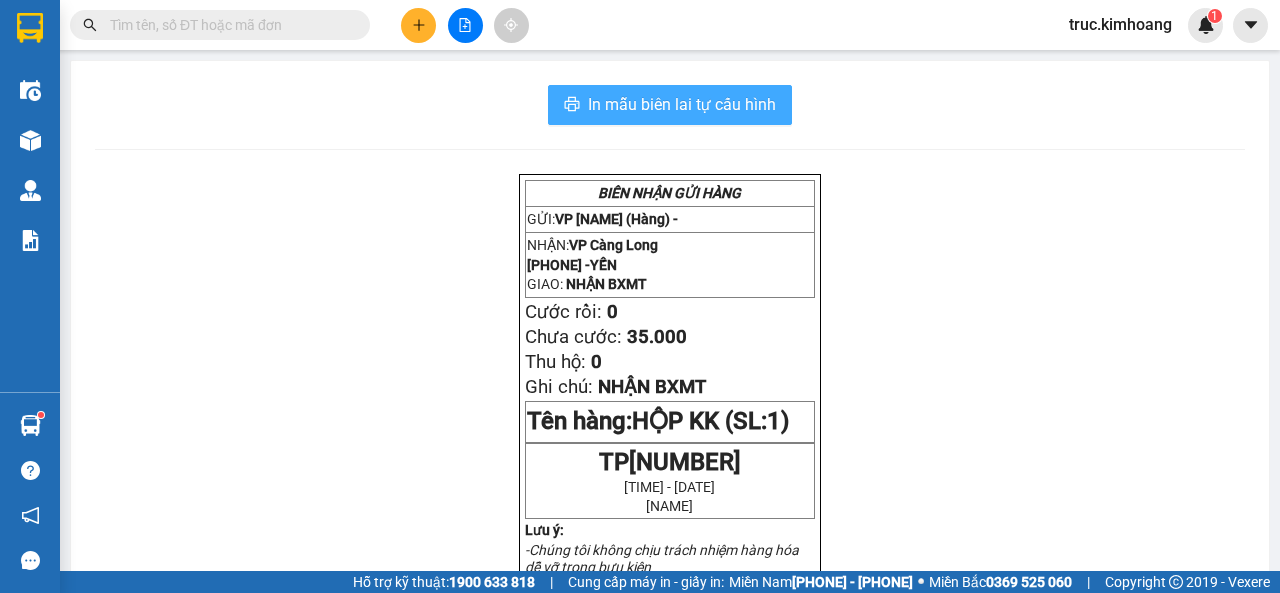 scroll, scrollTop: 0, scrollLeft: 0, axis: both 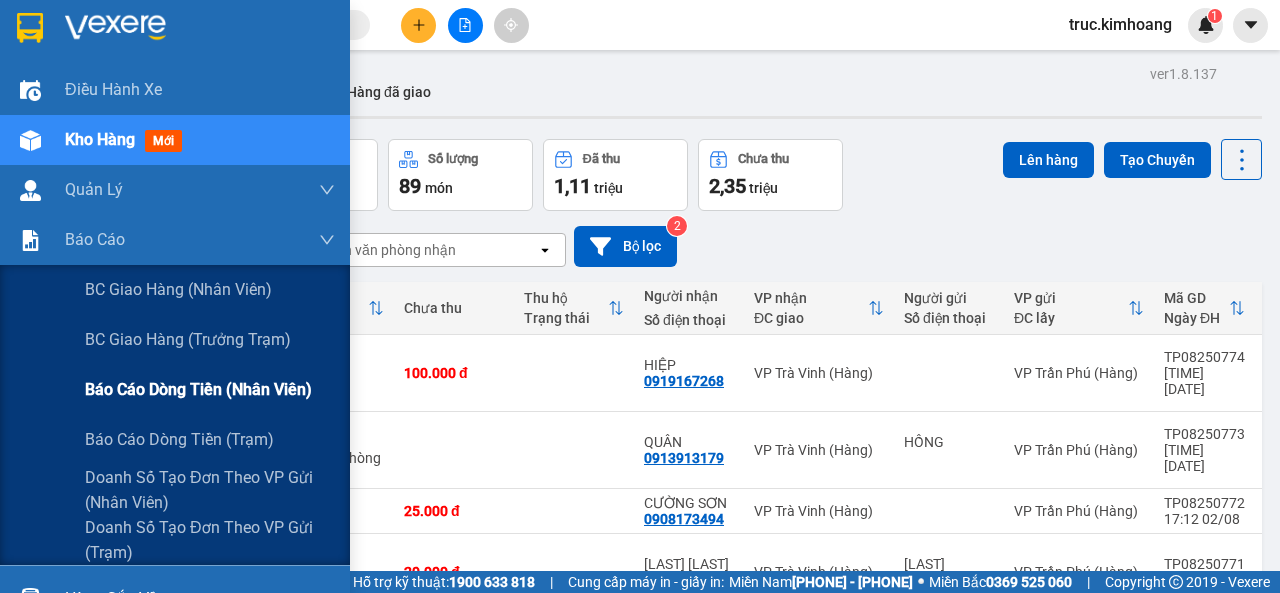 drag, startPoint x: 143, startPoint y: 368, endPoint x: 280, endPoint y: 335, distance: 140.91841 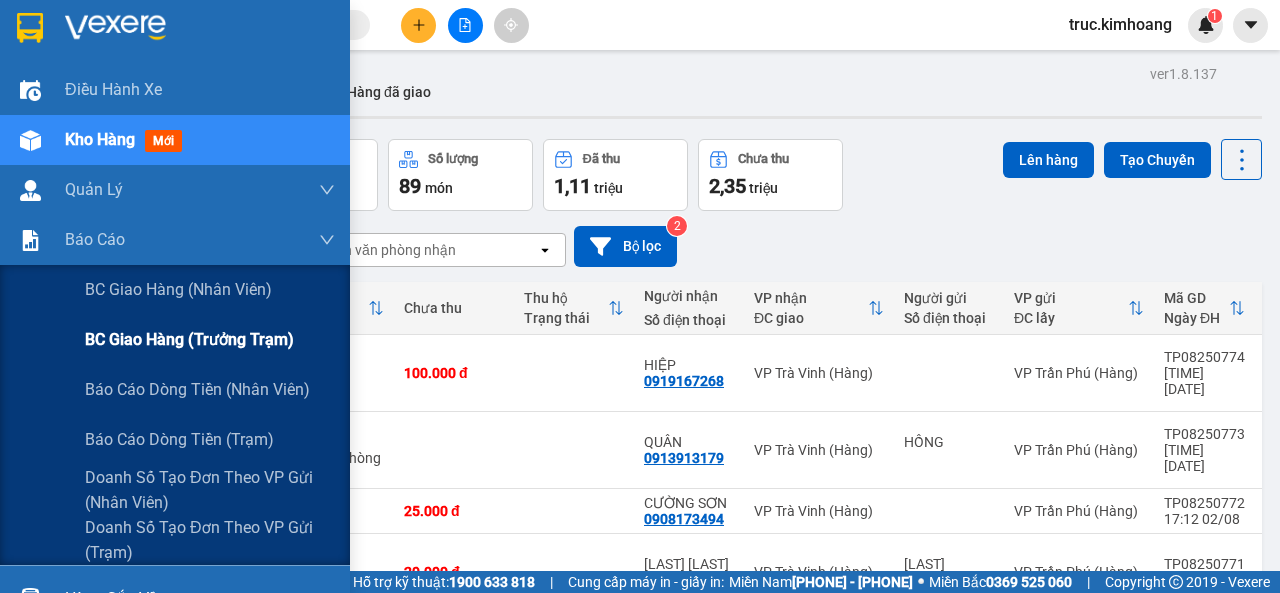 click on "Báo cáo dòng tiền (nhân viên)" at bounding box center [210, 390] 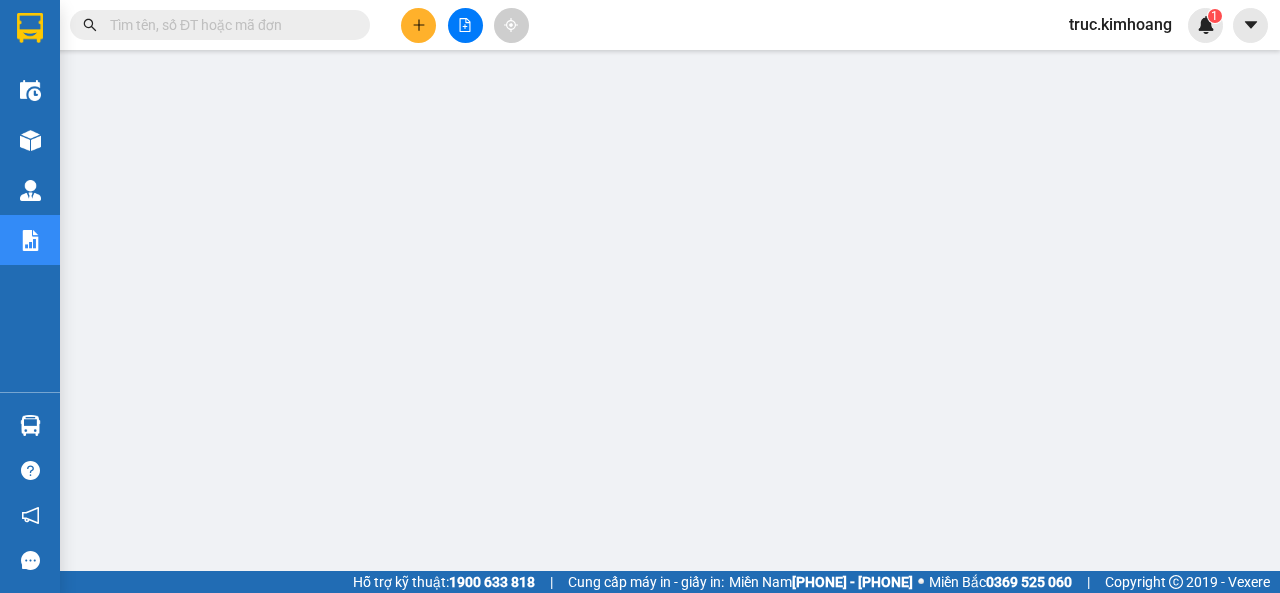click at bounding box center (228, 25) 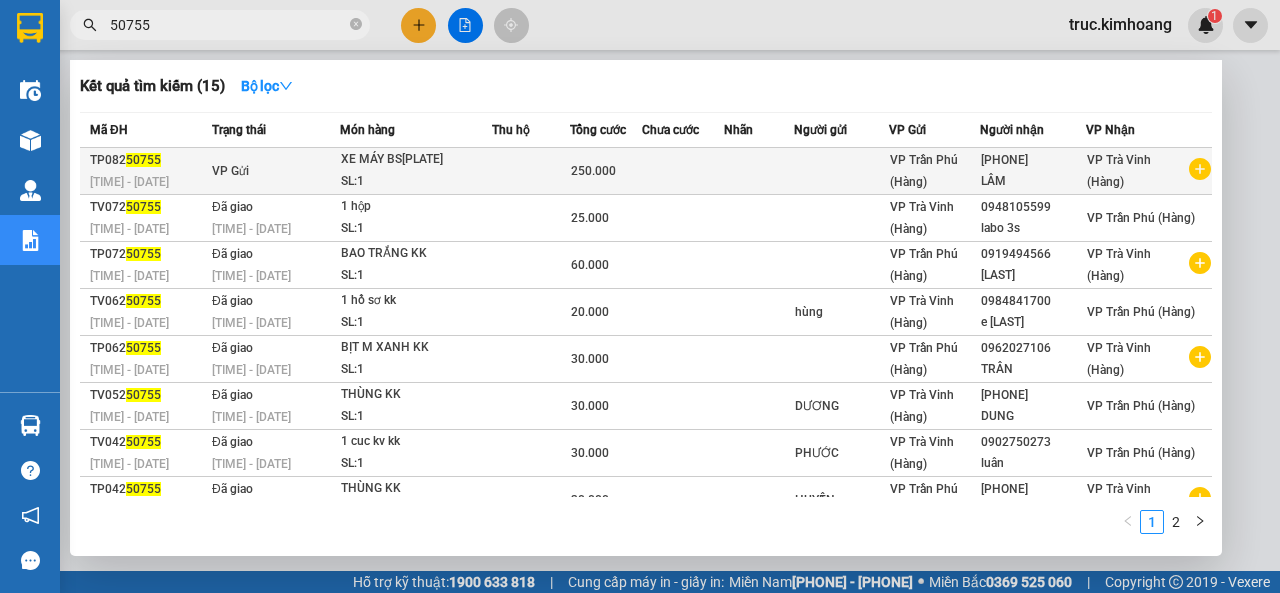 type on "50755" 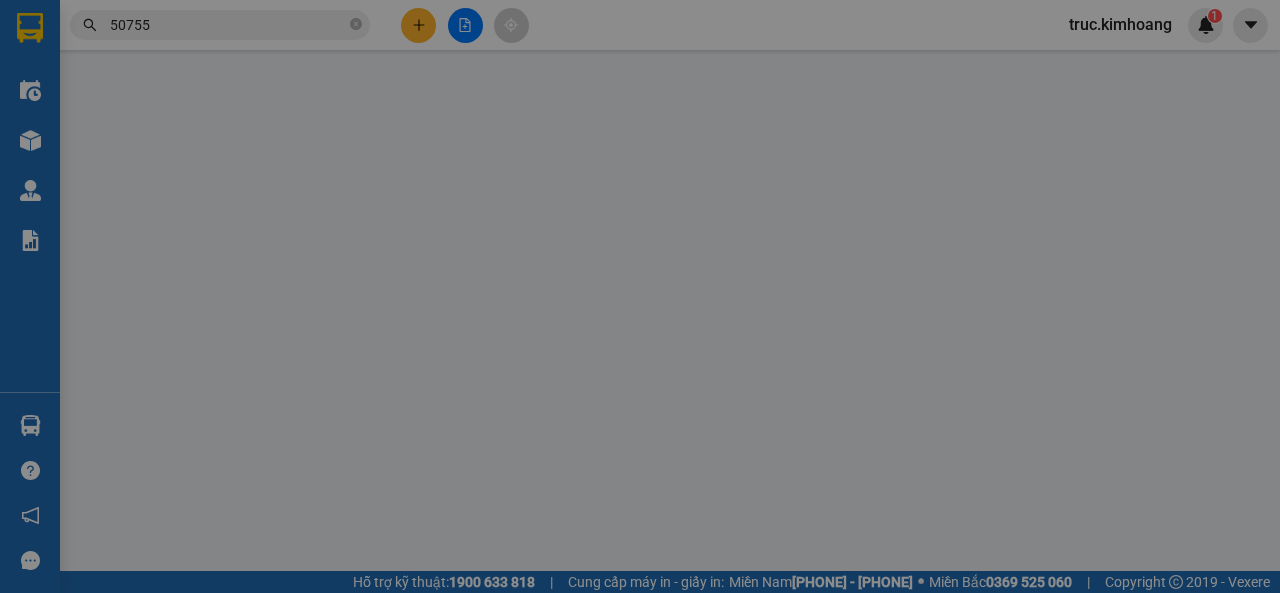 type on "[PHONE]" 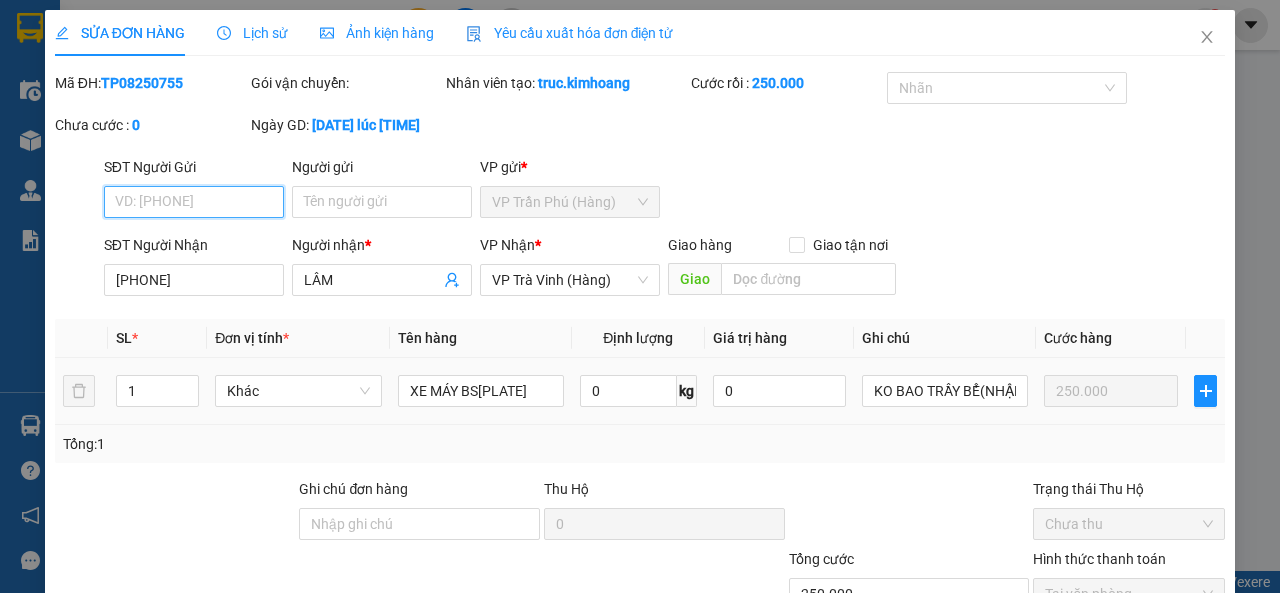 scroll, scrollTop: 173, scrollLeft: 0, axis: vertical 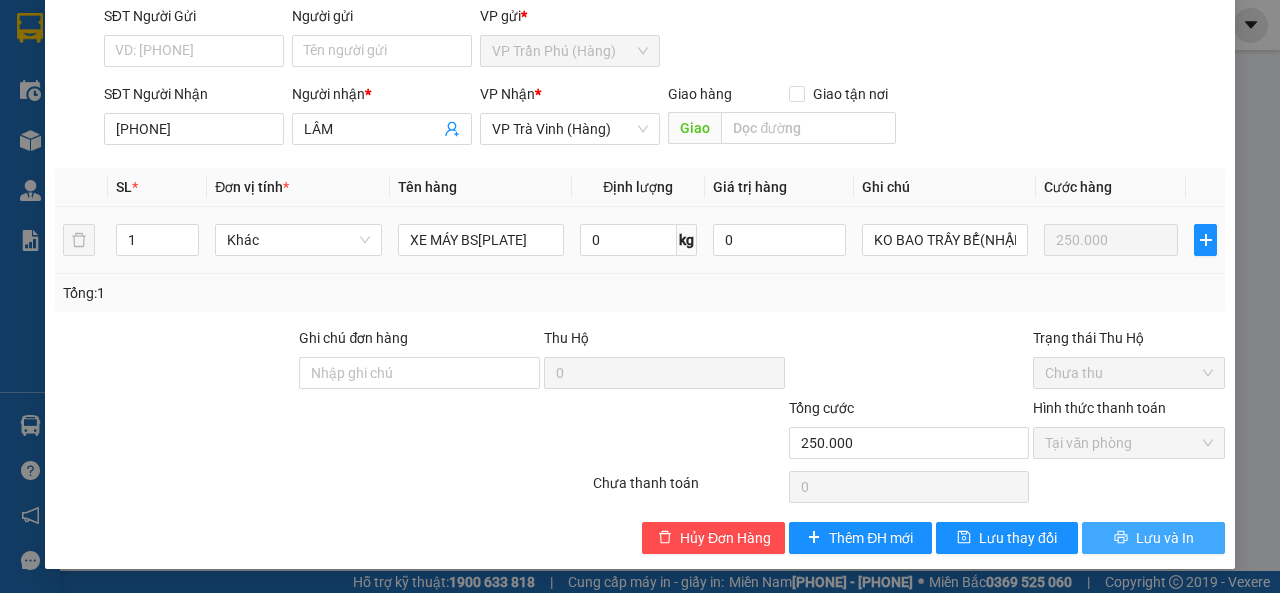 click on "Lưu và In" at bounding box center (1153, 538) 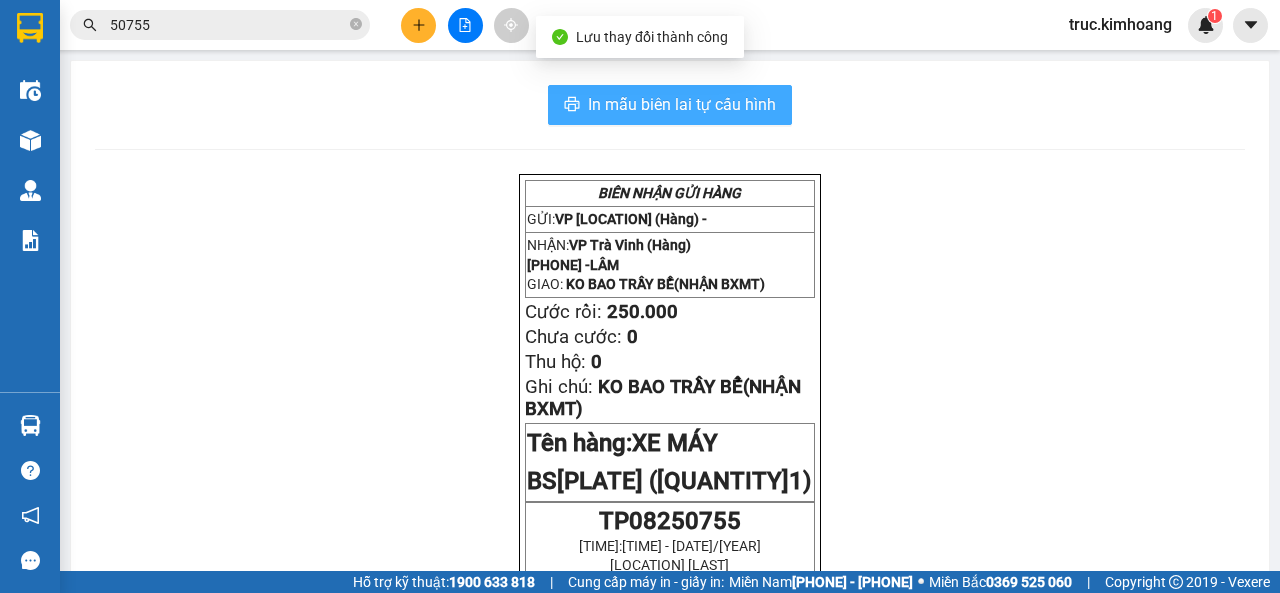 click on "In mẫu biên lai tự cấu hình" at bounding box center (682, 104) 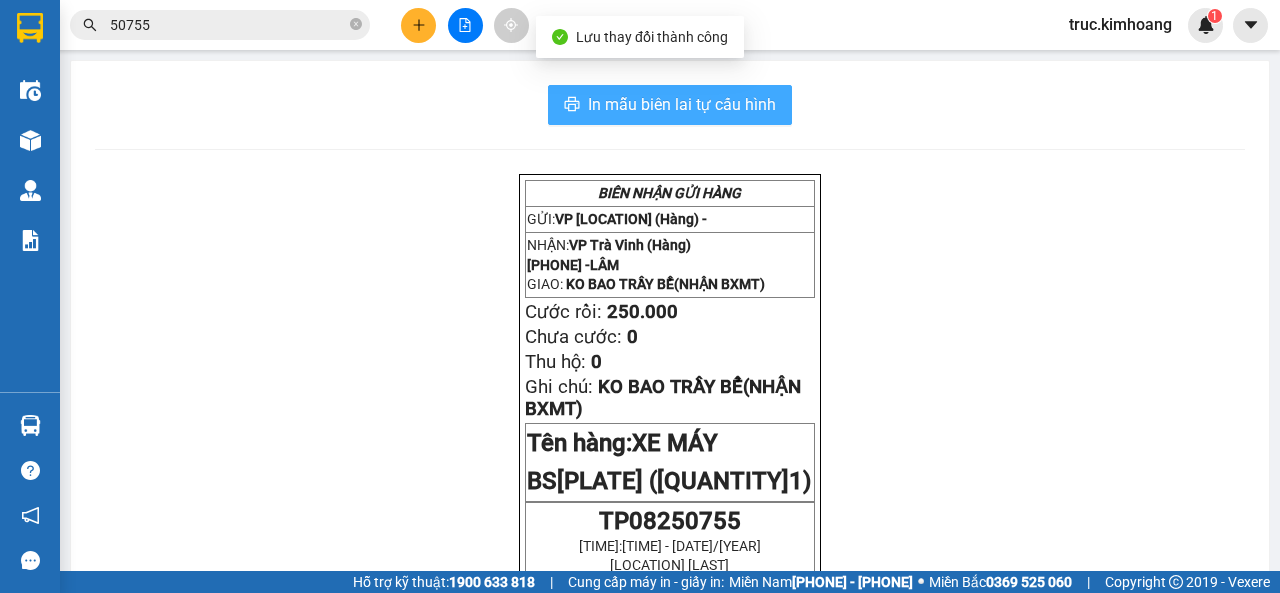 scroll, scrollTop: 0, scrollLeft: 0, axis: both 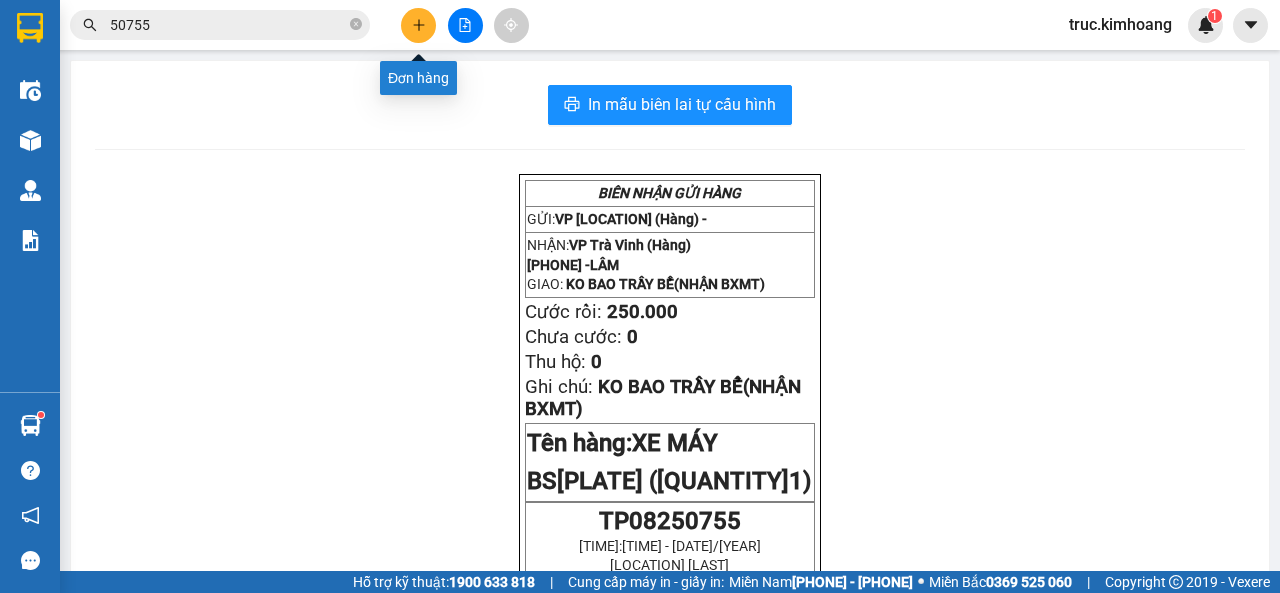 click at bounding box center [418, 25] 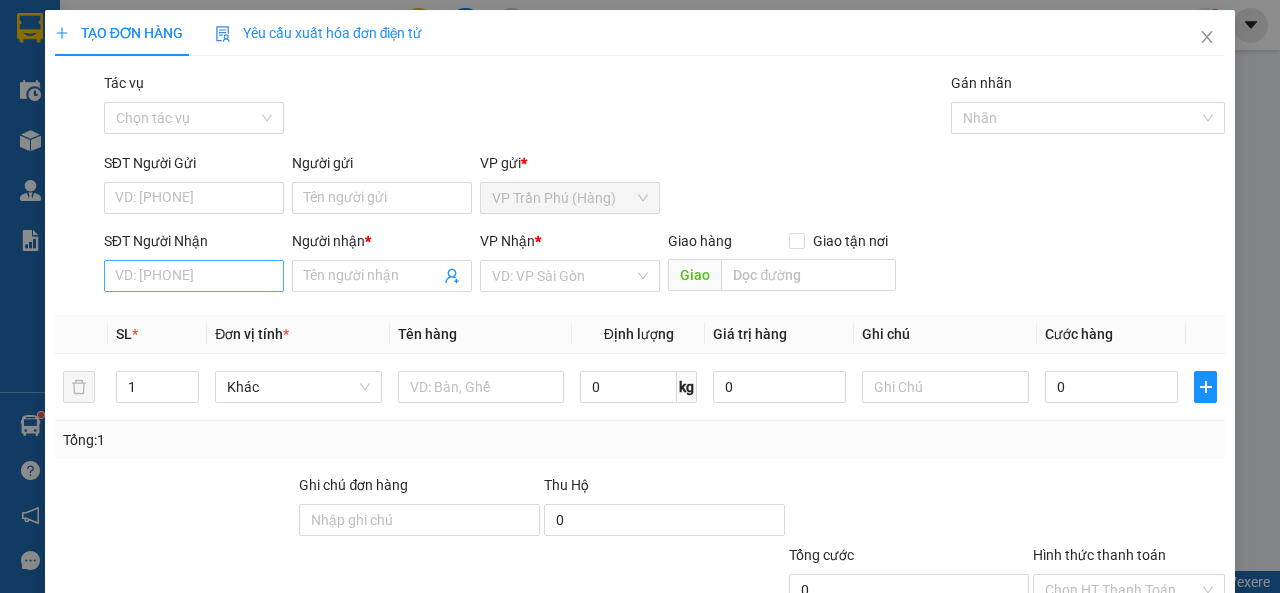 drag, startPoint x: 193, startPoint y: 293, endPoint x: 207, endPoint y: 275, distance: 22.803509 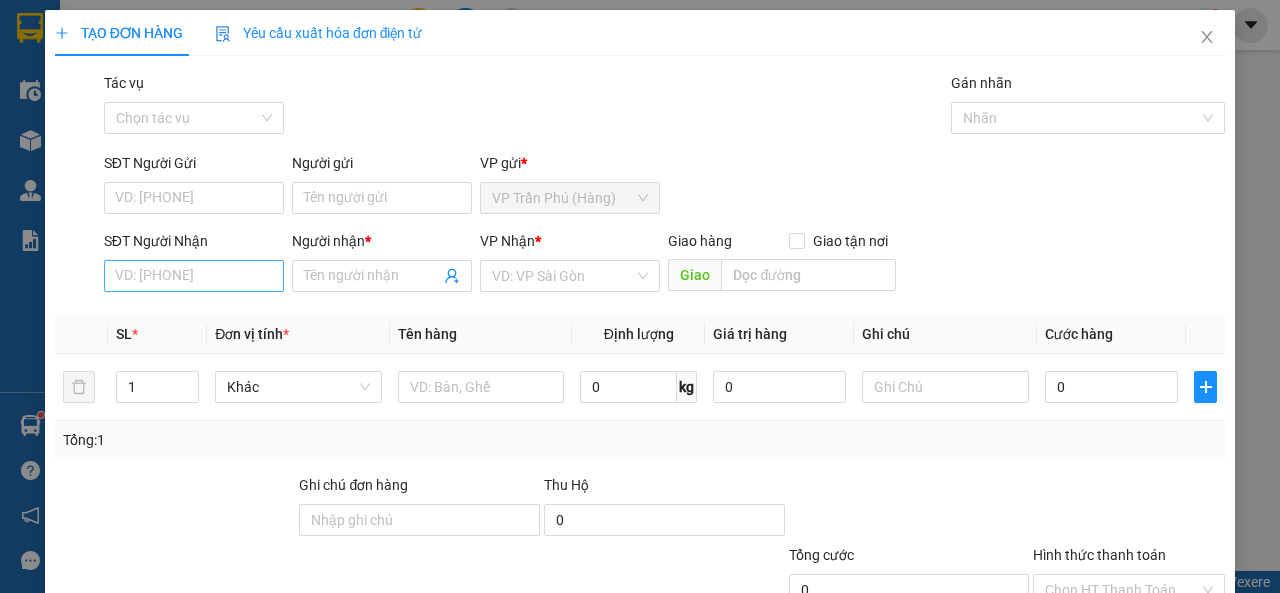 click on "SĐT Người Nhận" at bounding box center [194, 276] 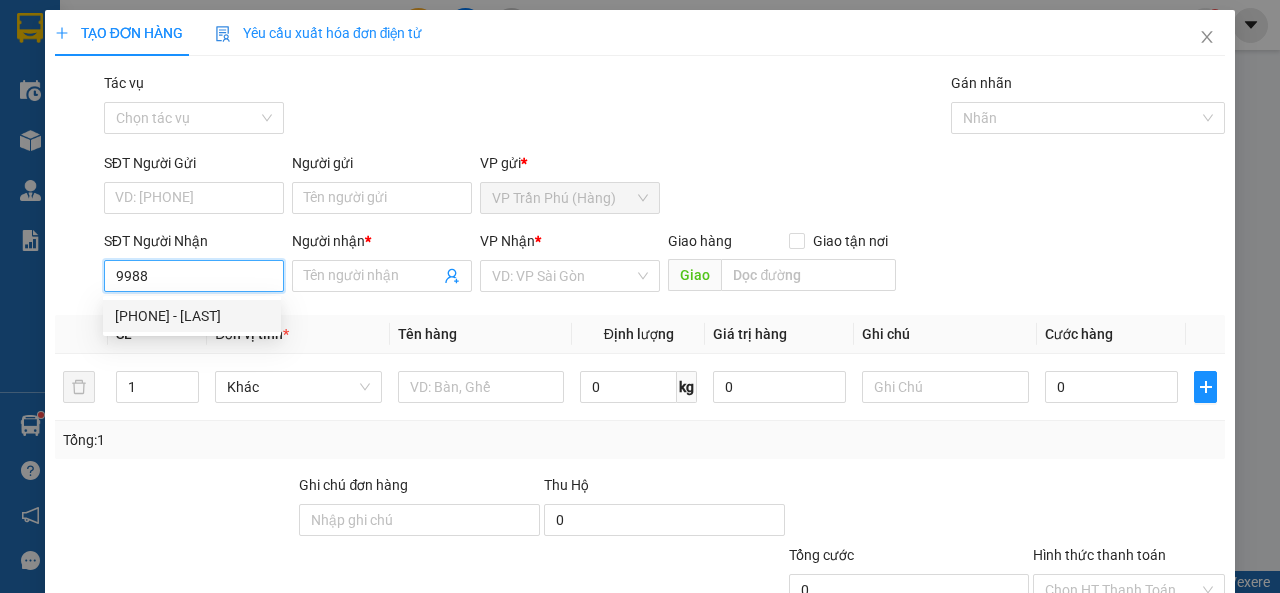 click on "[PHONE] - [LAST]" at bounding box center [192, 316] 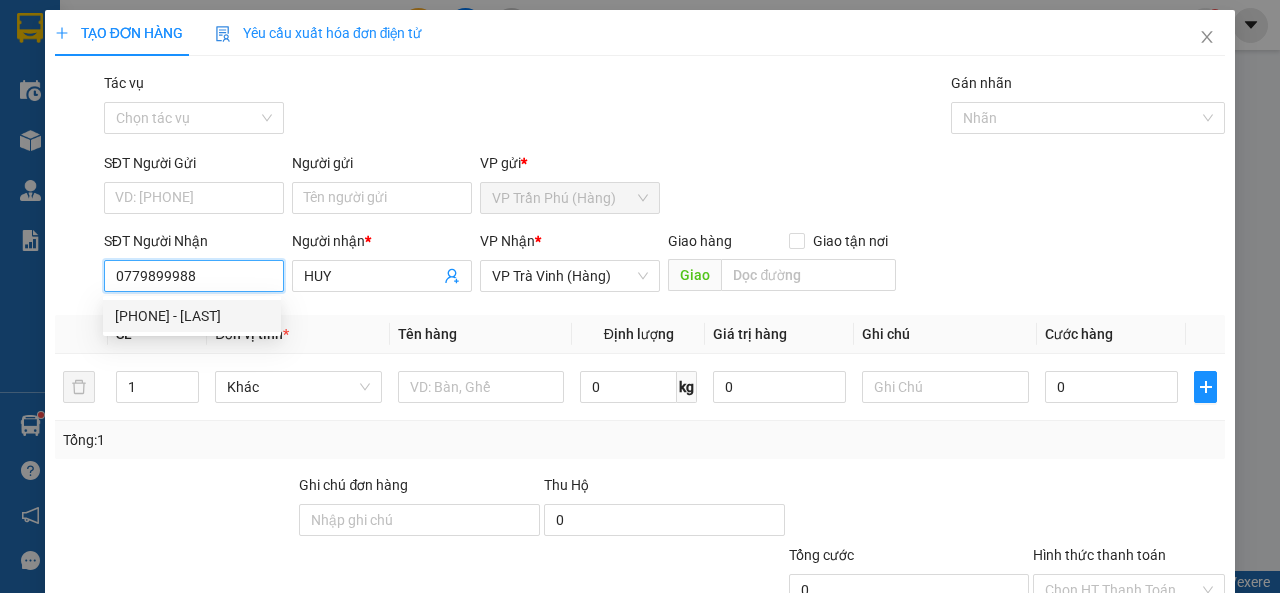 type on "30.000" 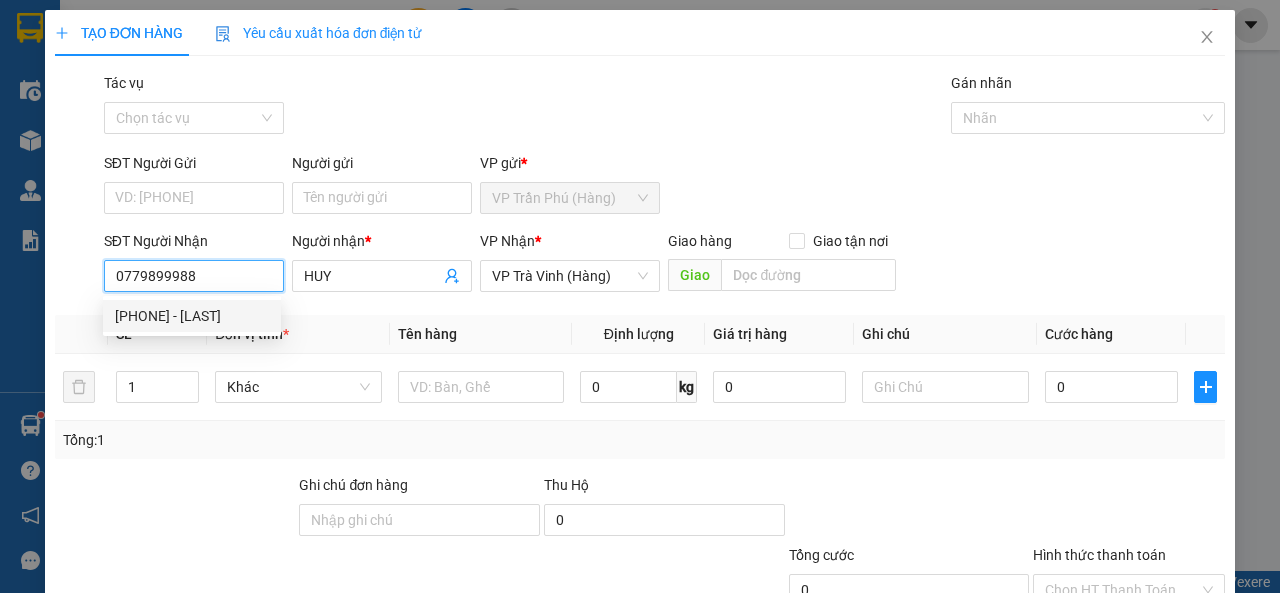 type on "30.000" 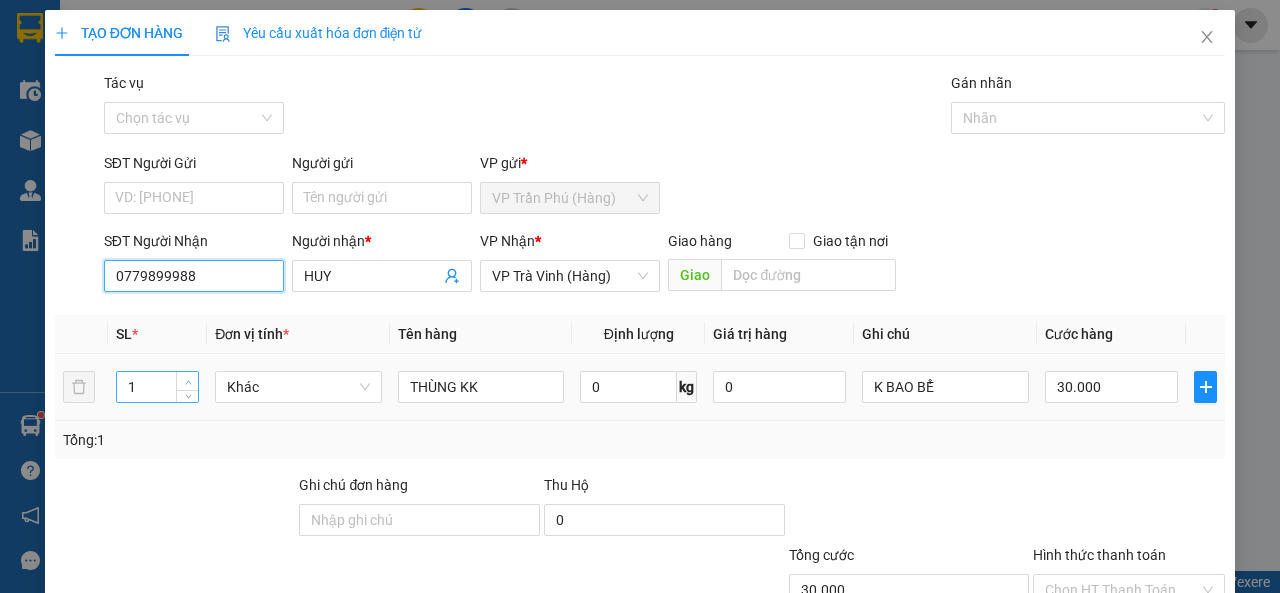 type on "0779899988" 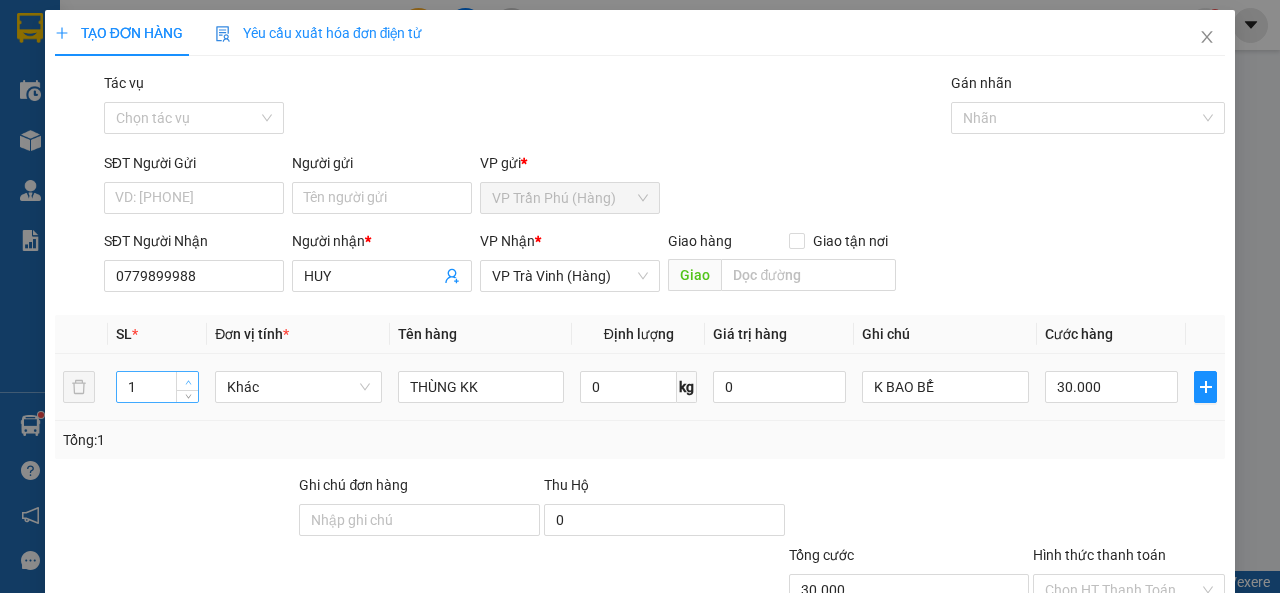 type on "2" 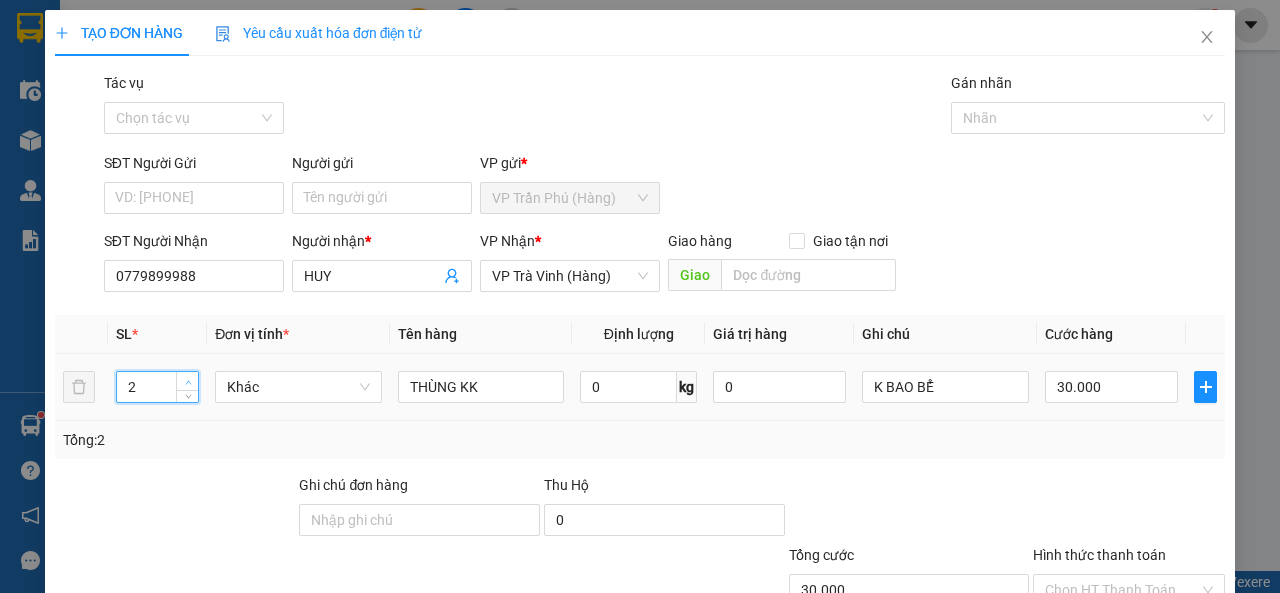 click at bounding box center [188, 382] 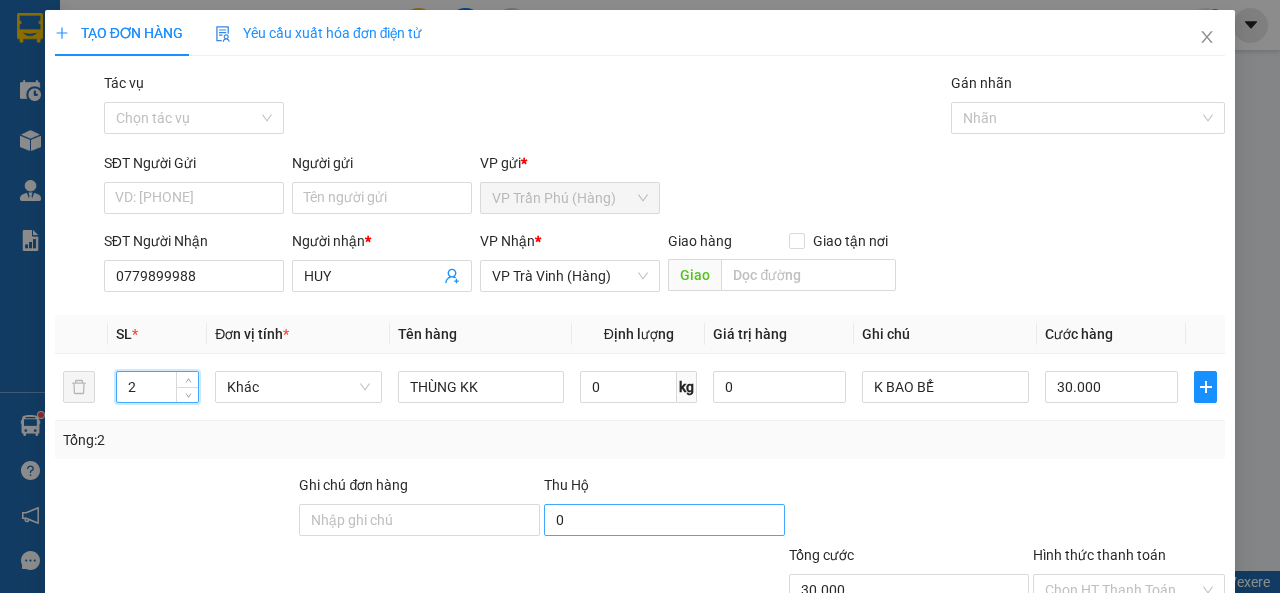 scroll, scrollTop: 147, scrollLeft: 0, axis: vertical 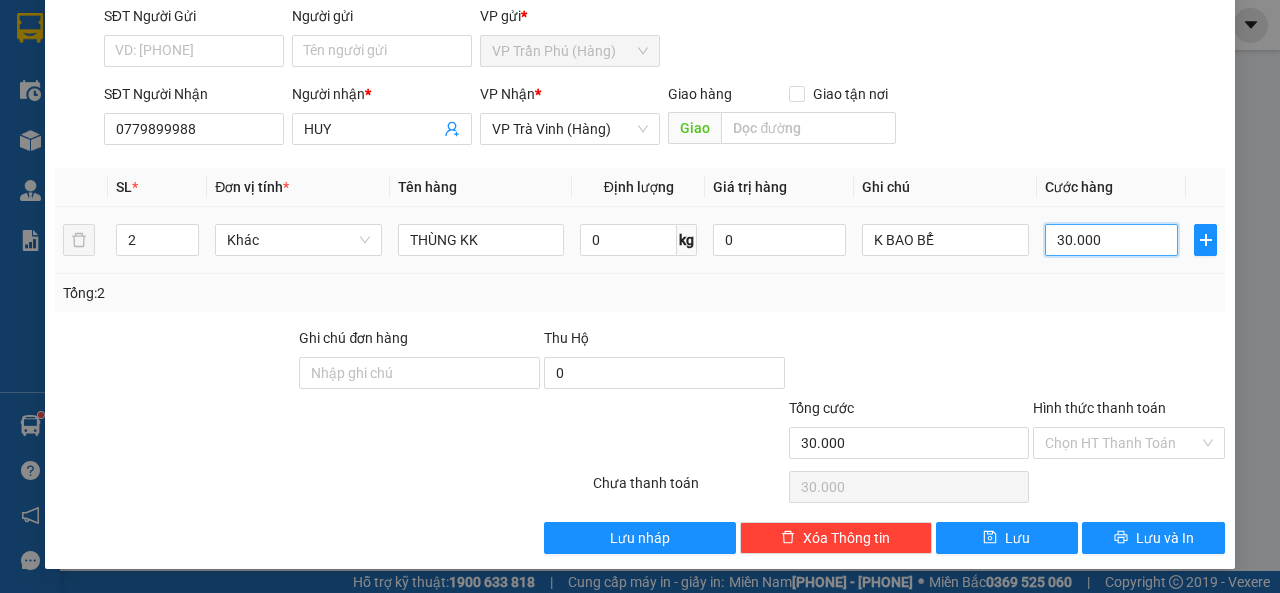 click on "30.000" at bounding box center (1111, 240) 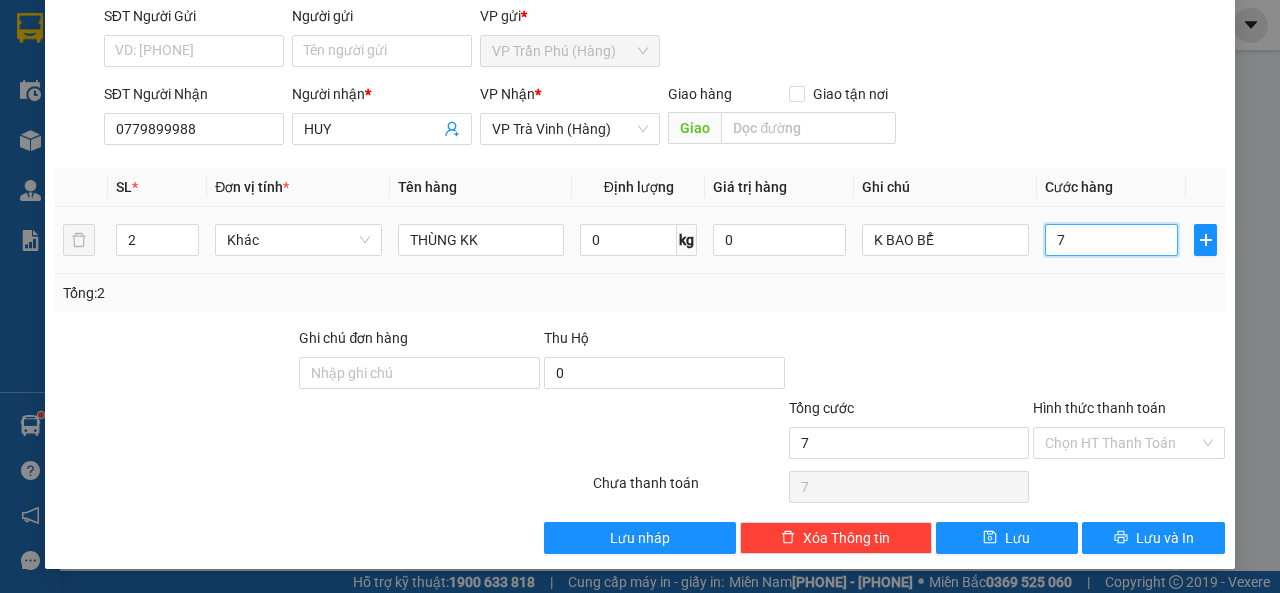 type on "70" 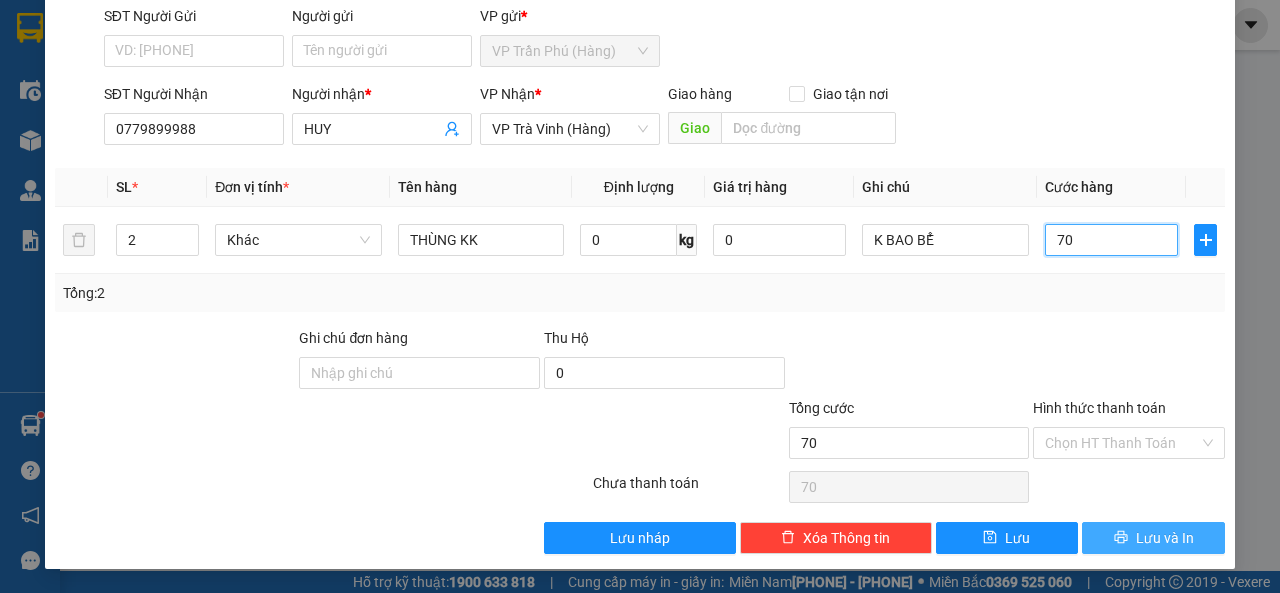 type on "70" 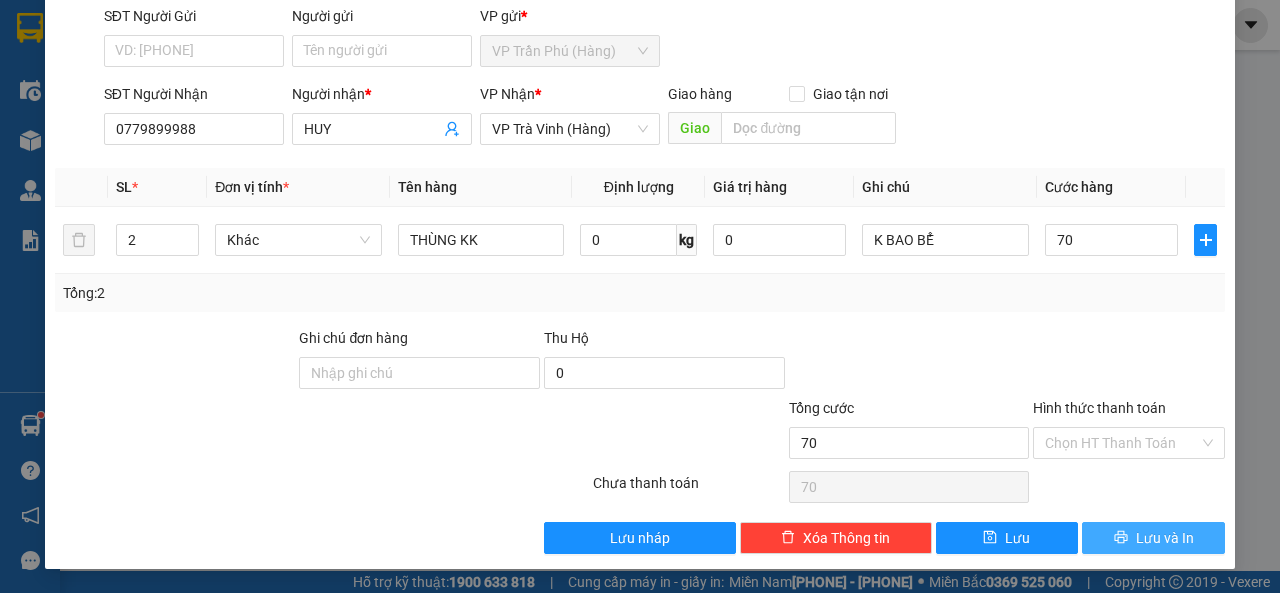 type on "70.000" 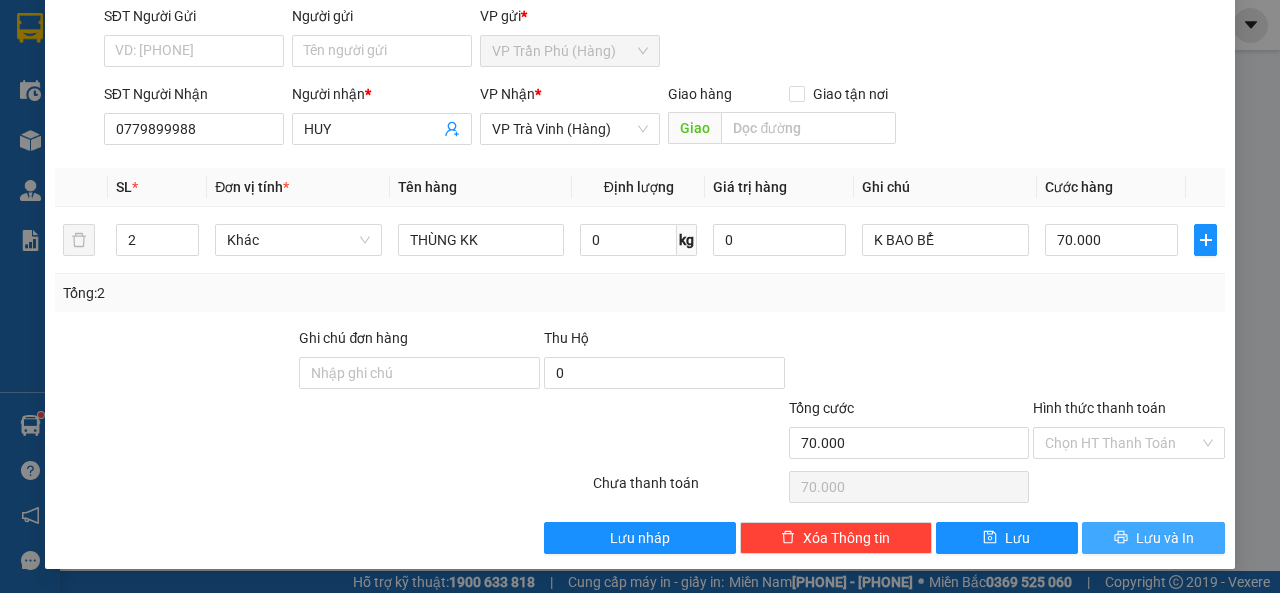 click on "Lưu và In" at bounding box center (1153, 538) 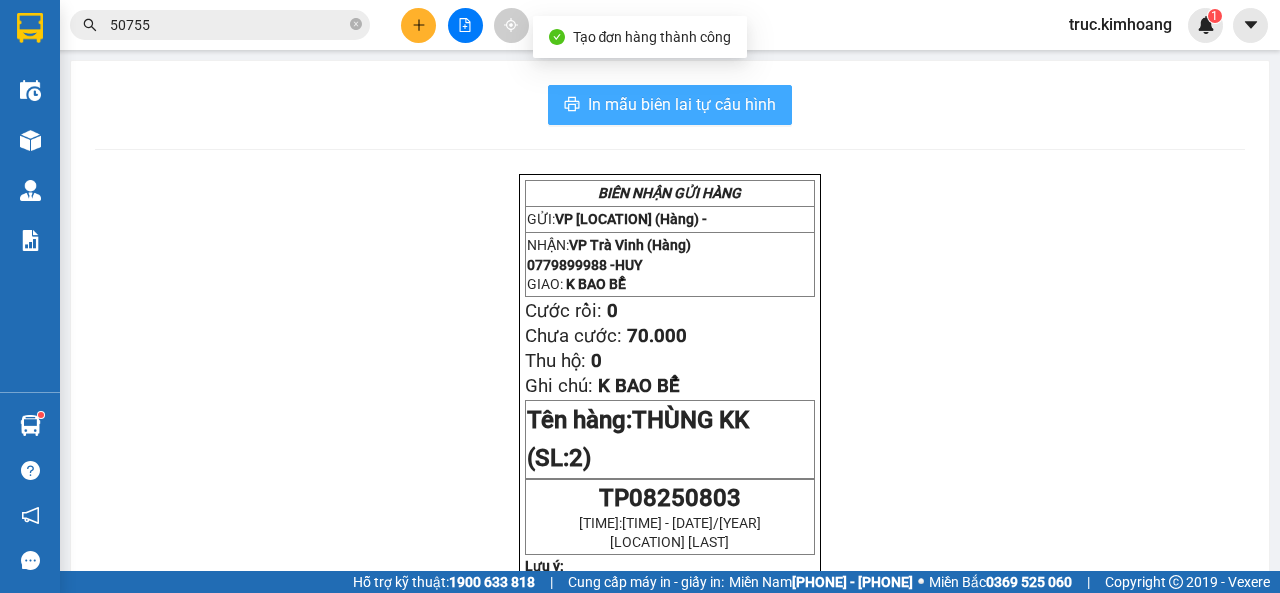 click on "In mẫu biên lai tự cấu hình" at bounding box center (682, 104) 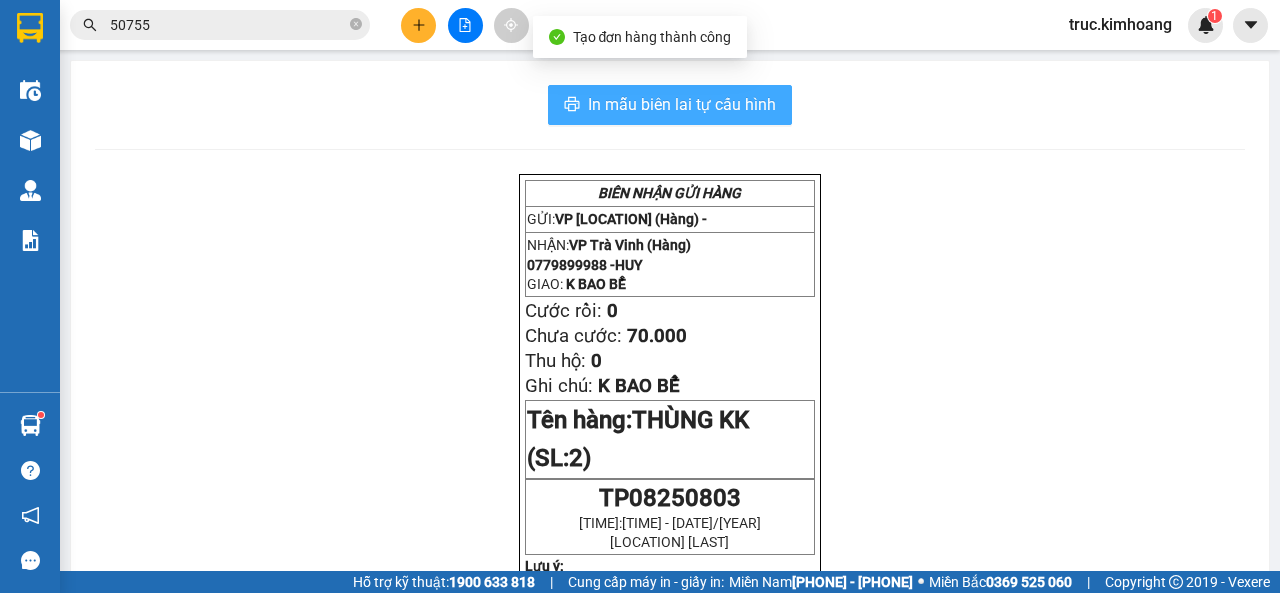scroll, scrollTop: 0, scrollLeft: 0, axis: both 